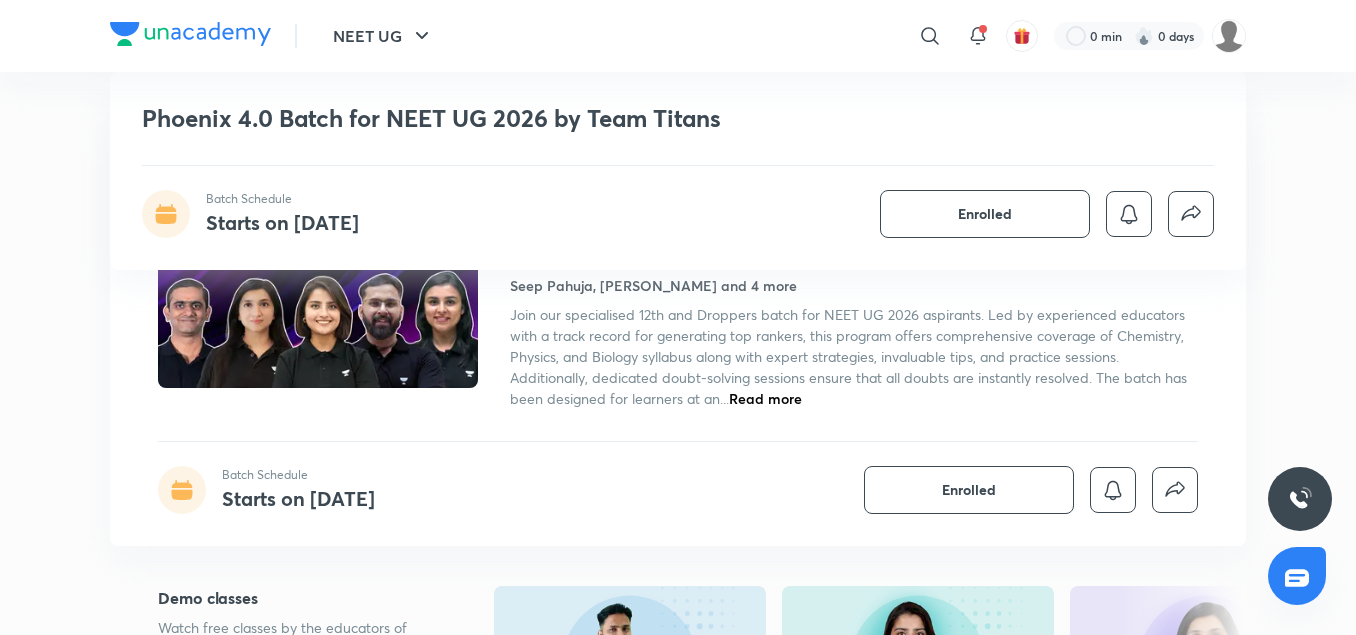 click on "600" at bounding box center (602, 1047) 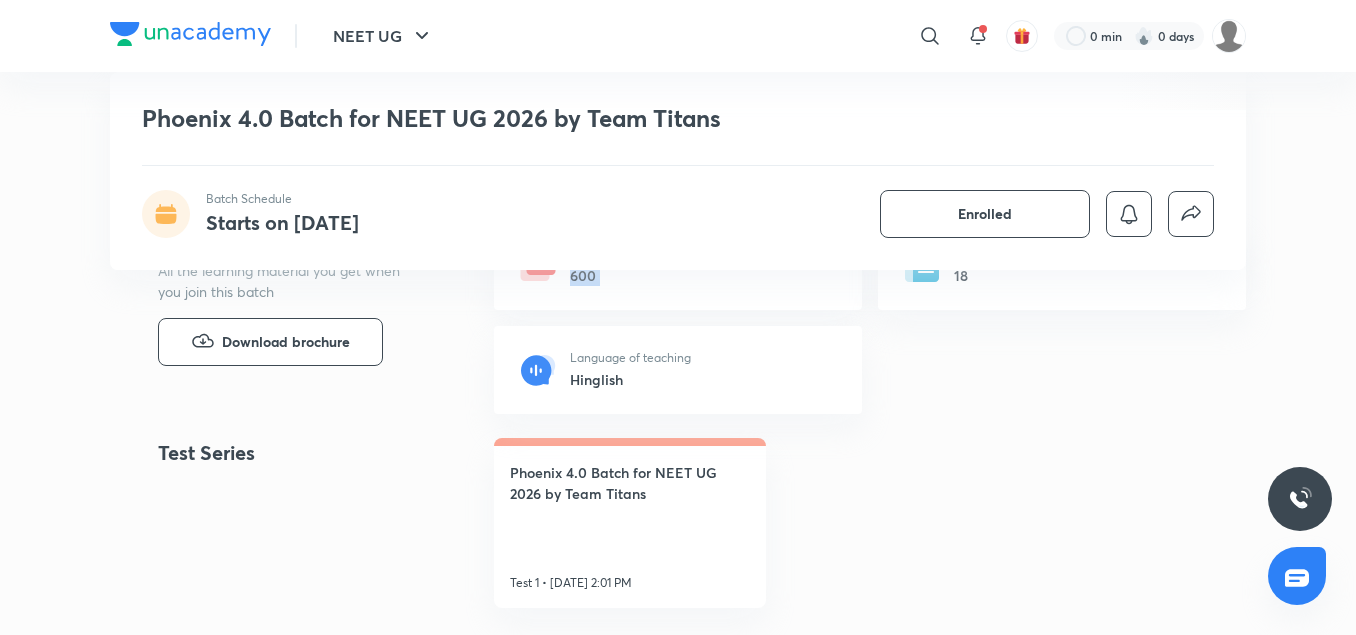 scroll, scrollTop: 1040, scrollLeft: 0, axis: vertical 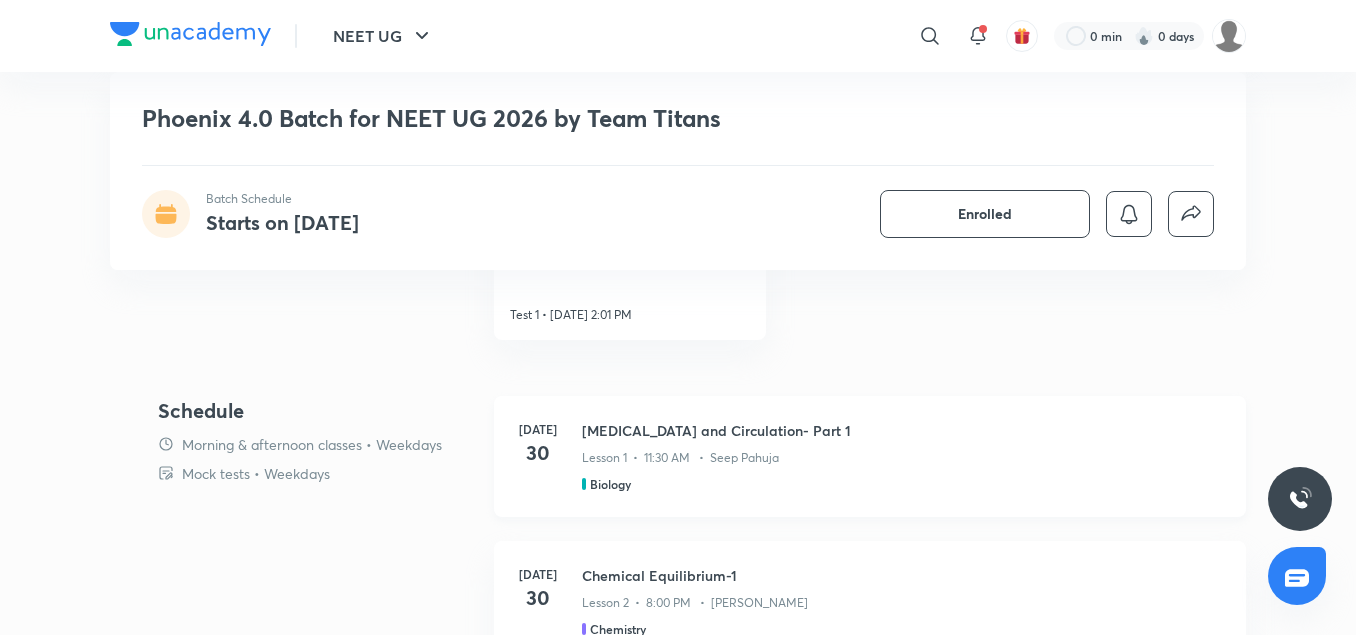 click on "[MEDICAL_DATA] and Circulation- Part 1" at bounding box center (902, 430) 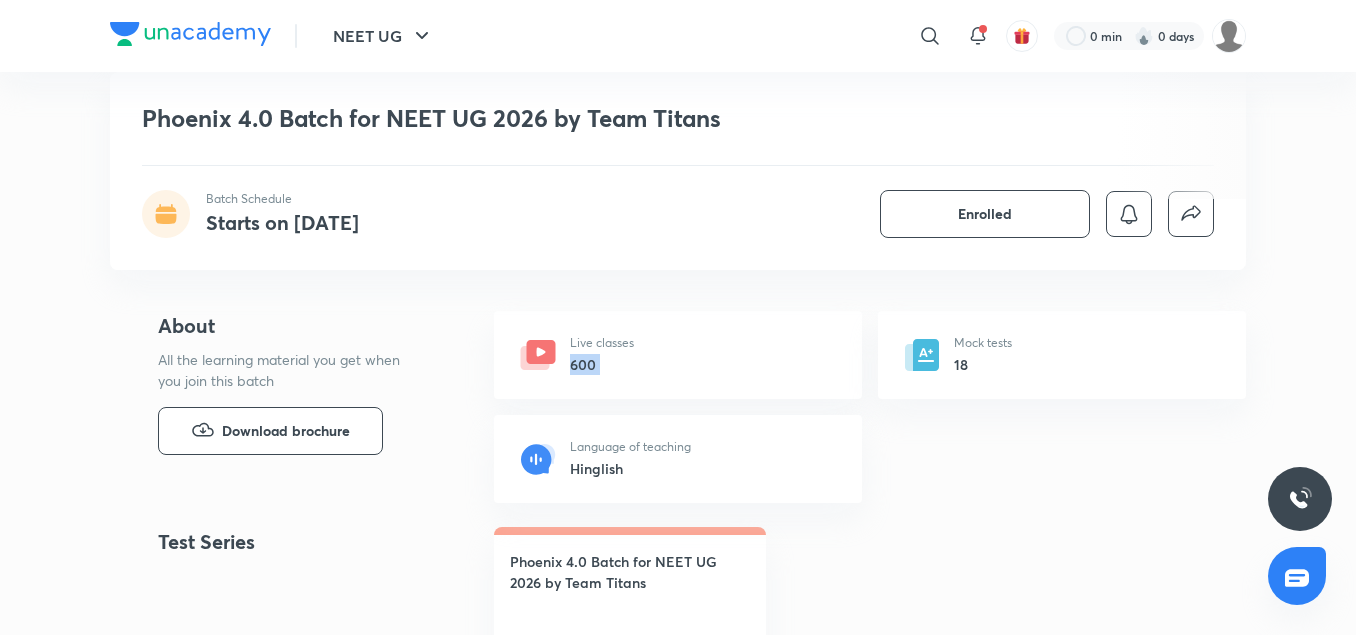 scroll, scrollTop: 680, scrollLeft: 0, axis: vertical 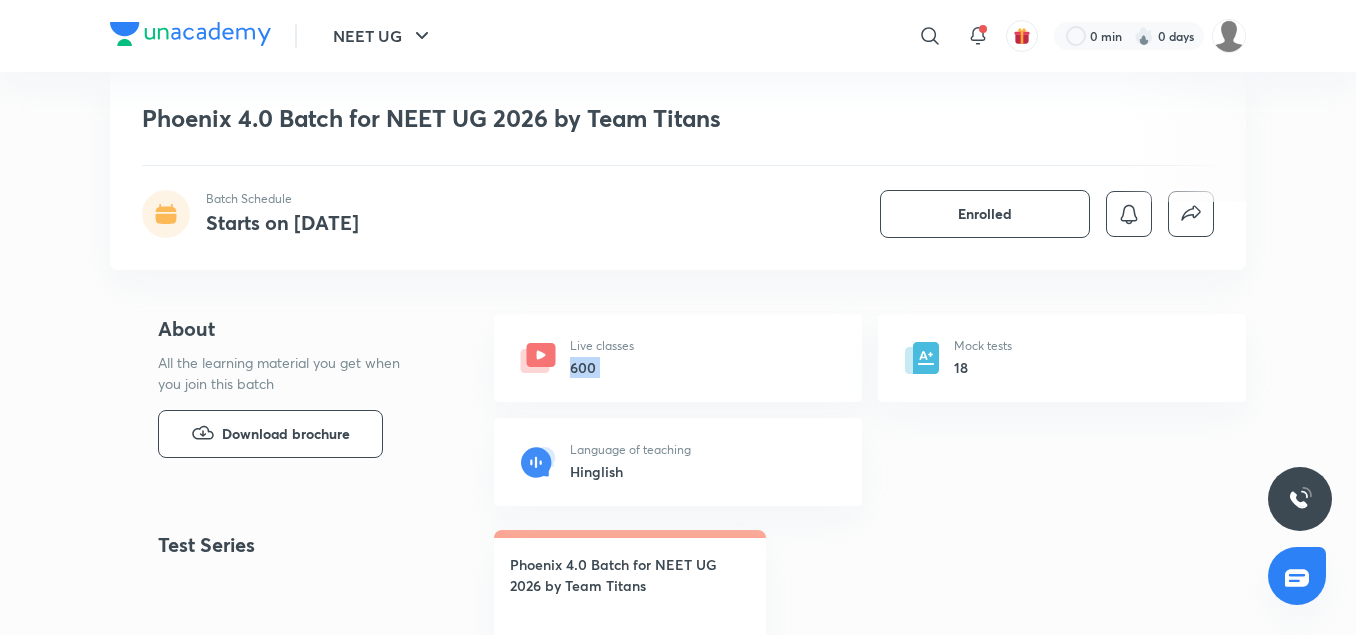 click on "600" at bounding box center (602, 367) 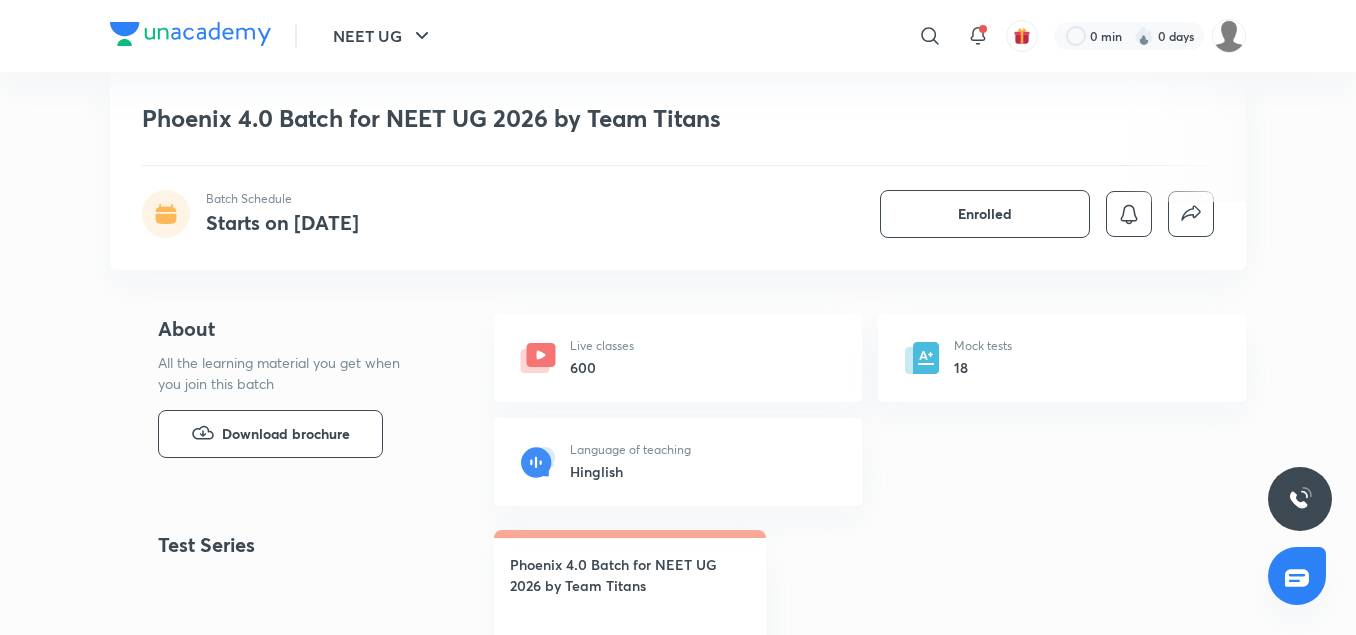 click on "600" at bounding box center [602, 367] 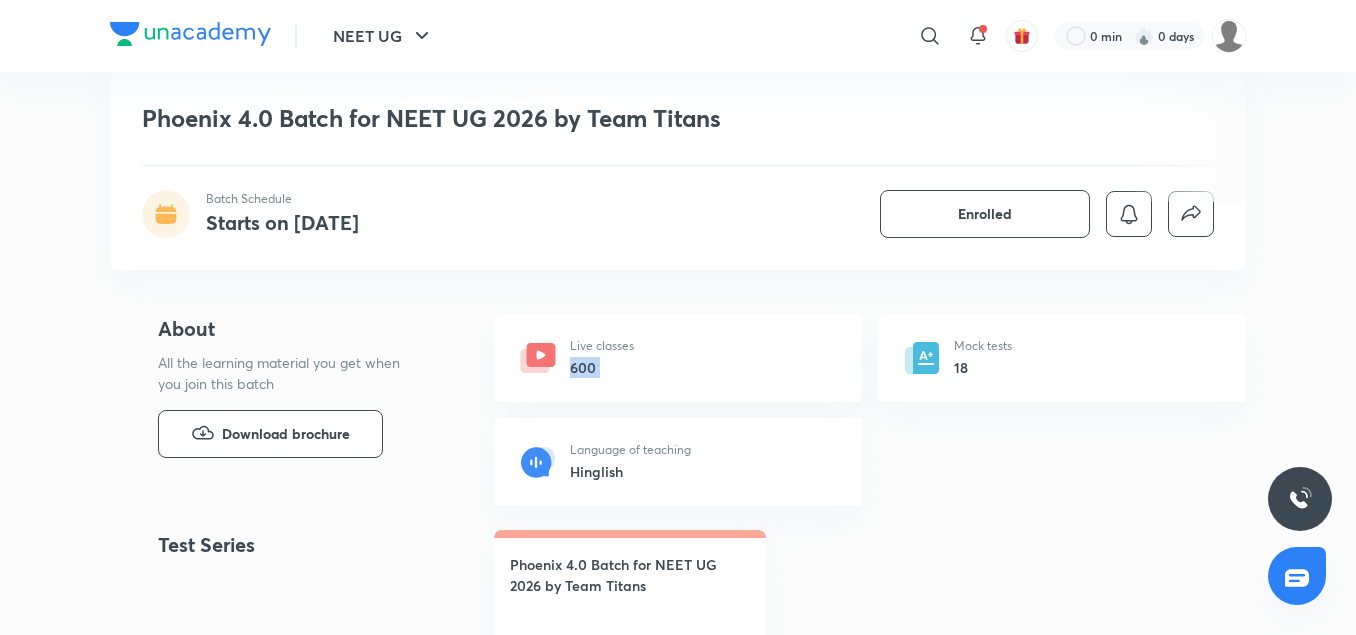 click on "600" at bounding box center (602, 367) 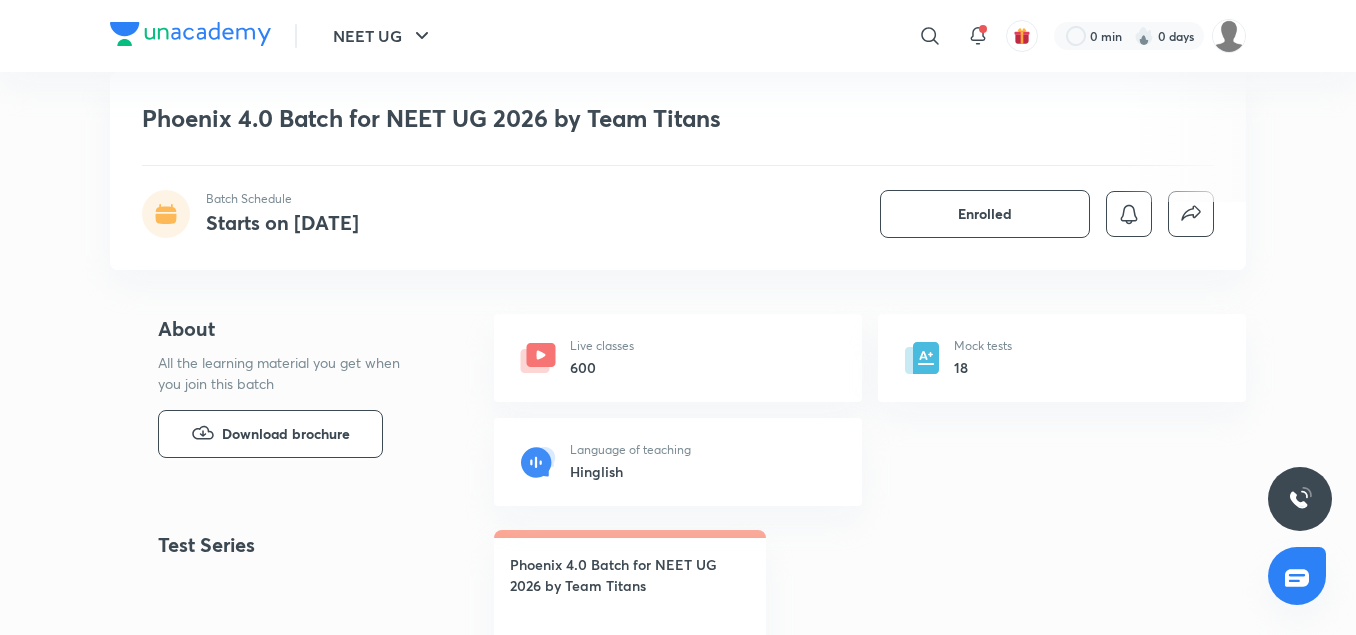 click on "600" at bounding box center [602, 367] 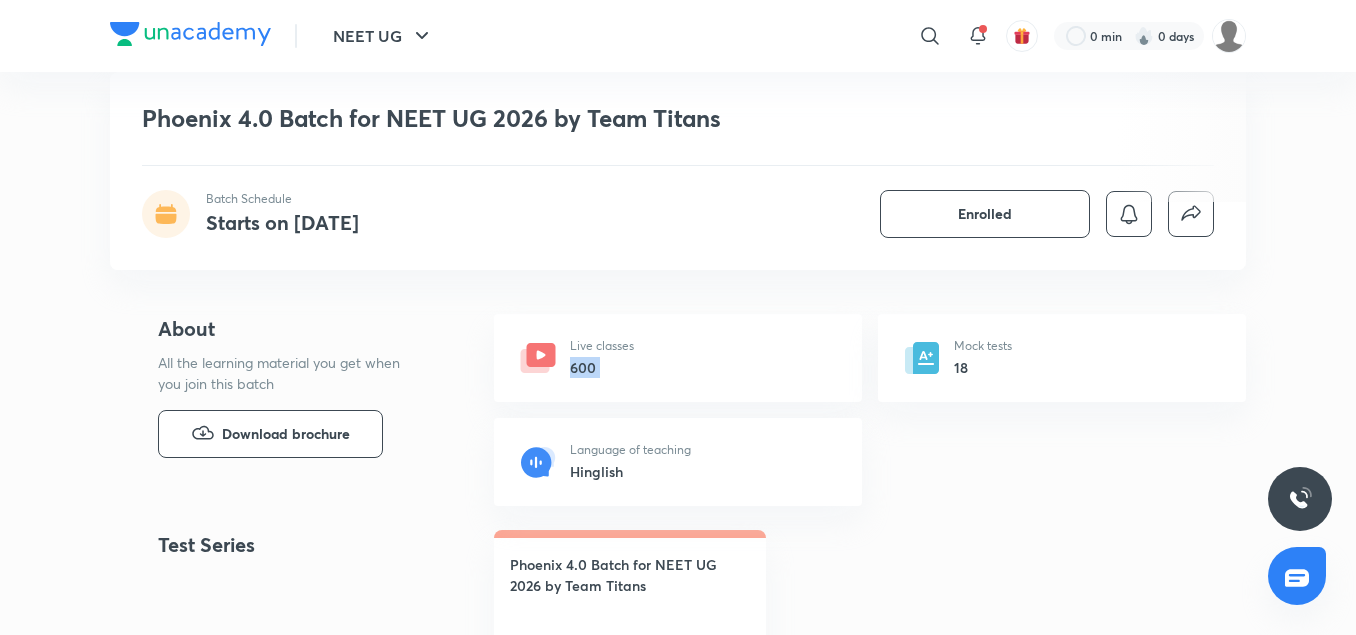 click on "600" at bounding box center (602, 367) 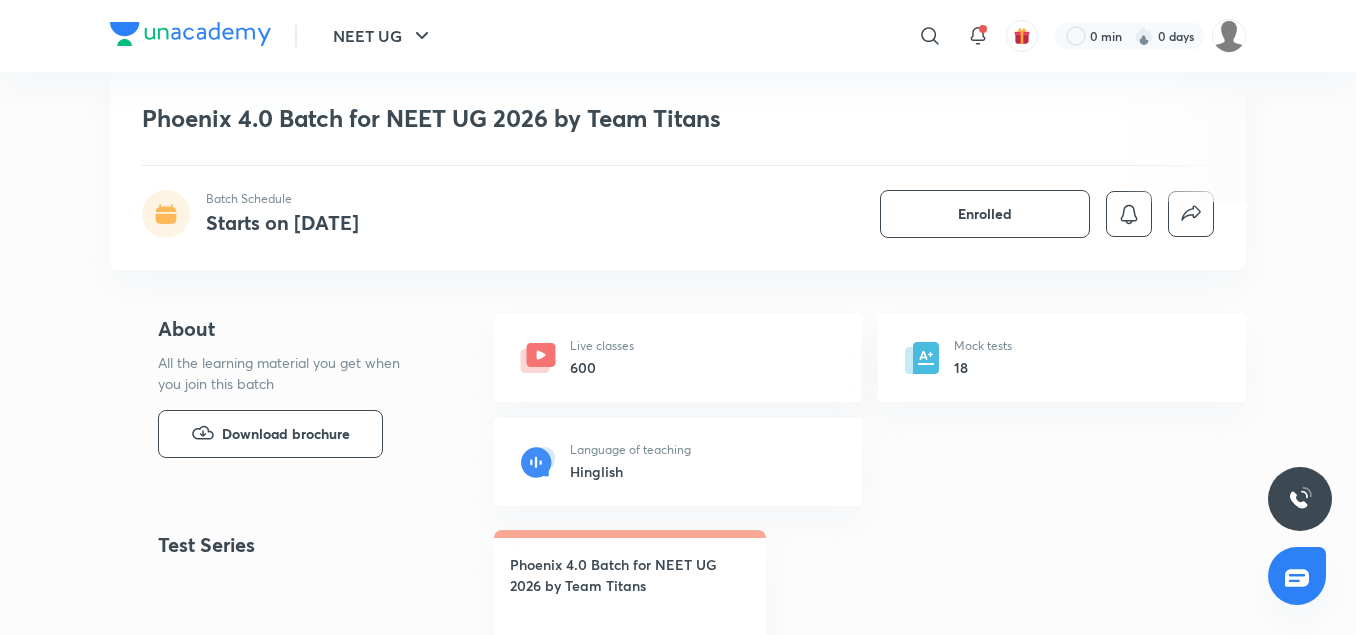 click on "Live classes 600" at bounding box center (678, 358) 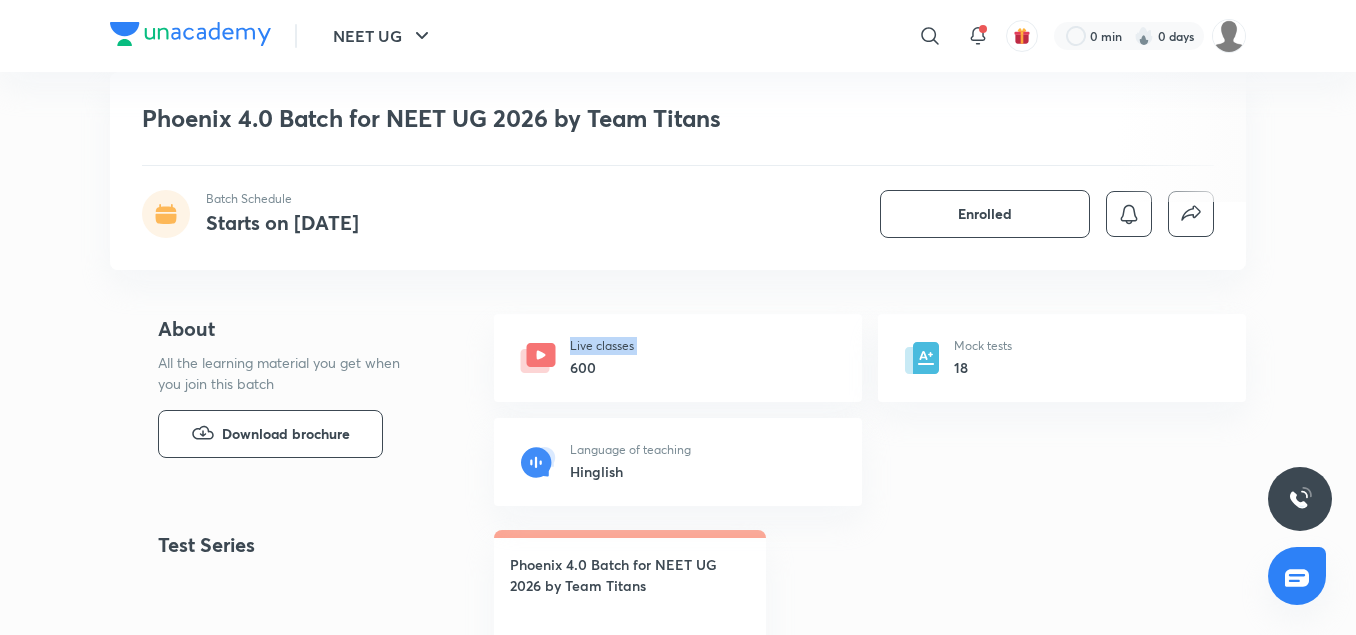 click on "Live classes 600" at bounding box center (678, 358) 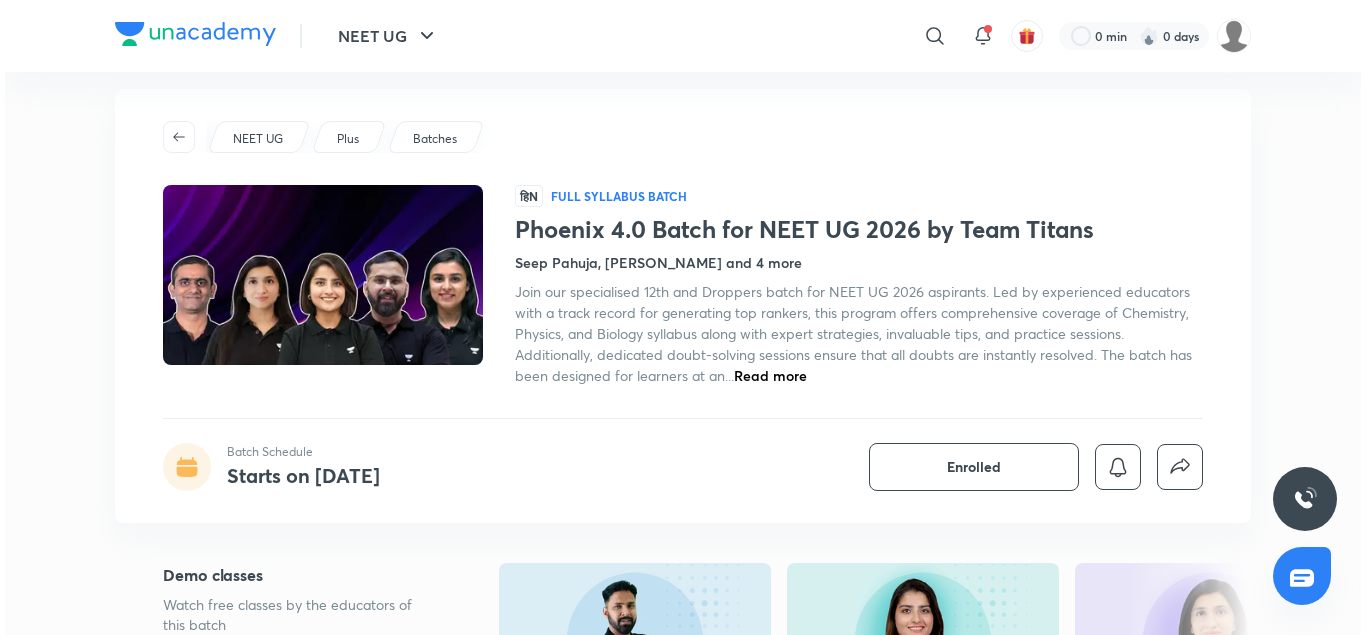 scroll, scrollTop: 0, scrollLeft: 0, axis: both 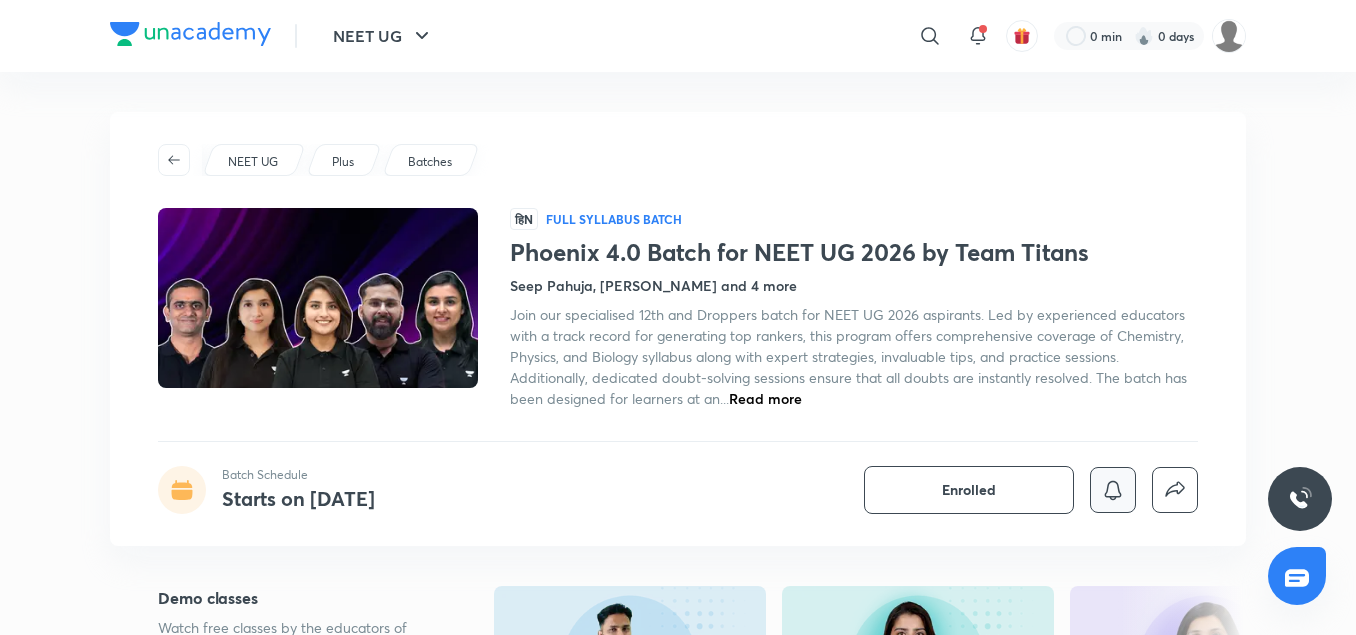 click 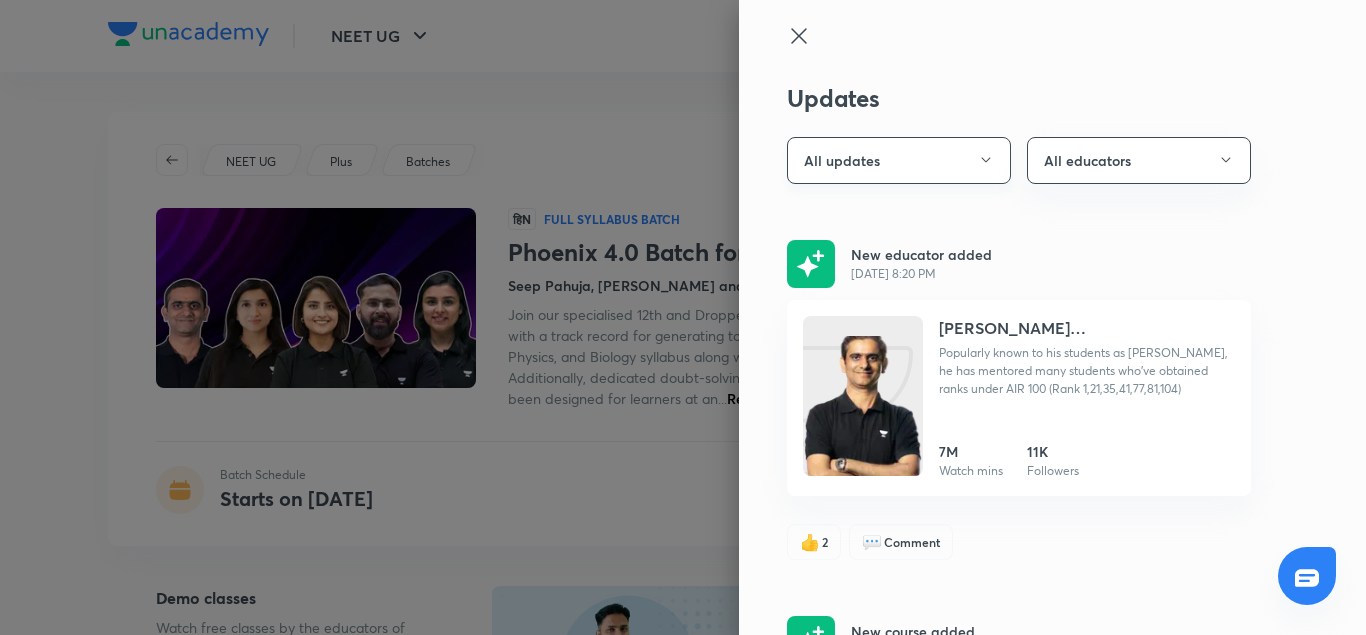click 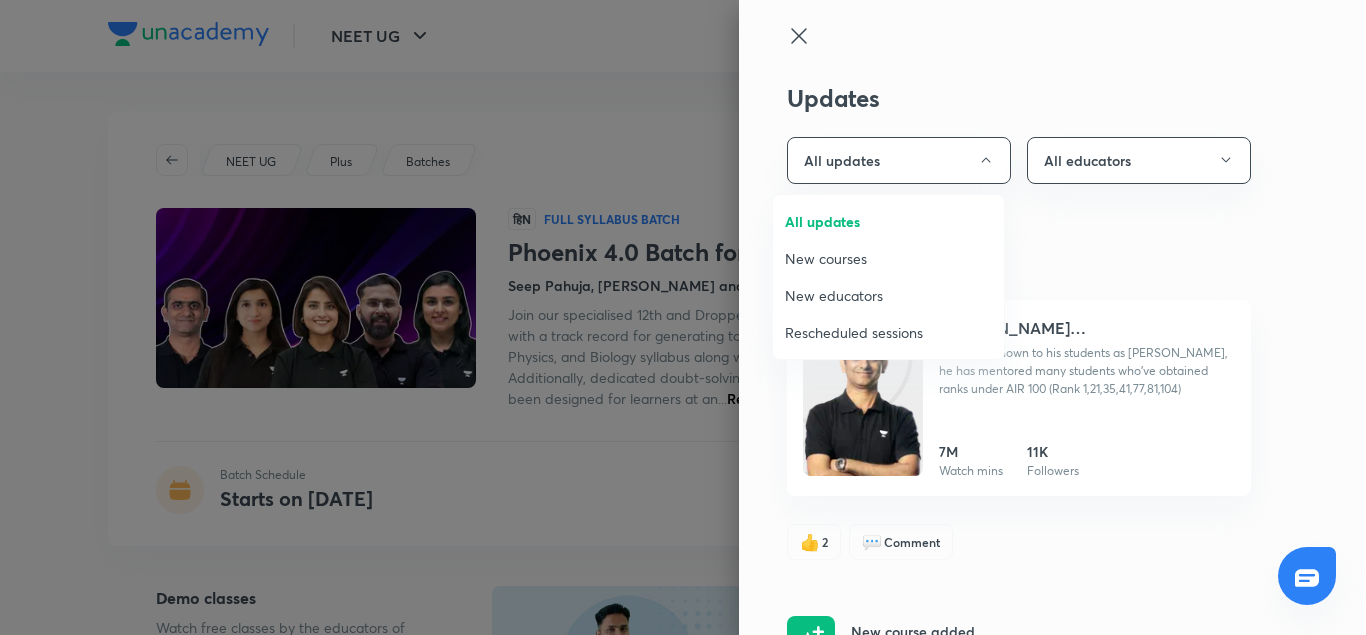 click on "New courses" at bounding box center (888, 258) 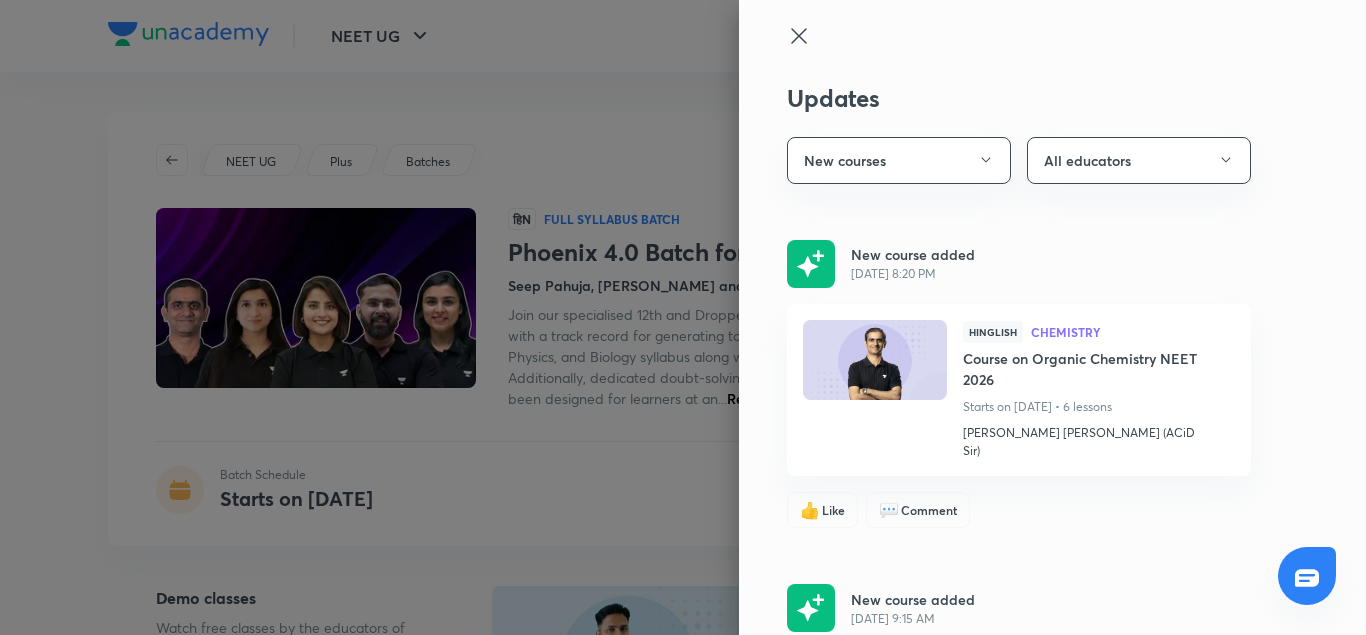 type 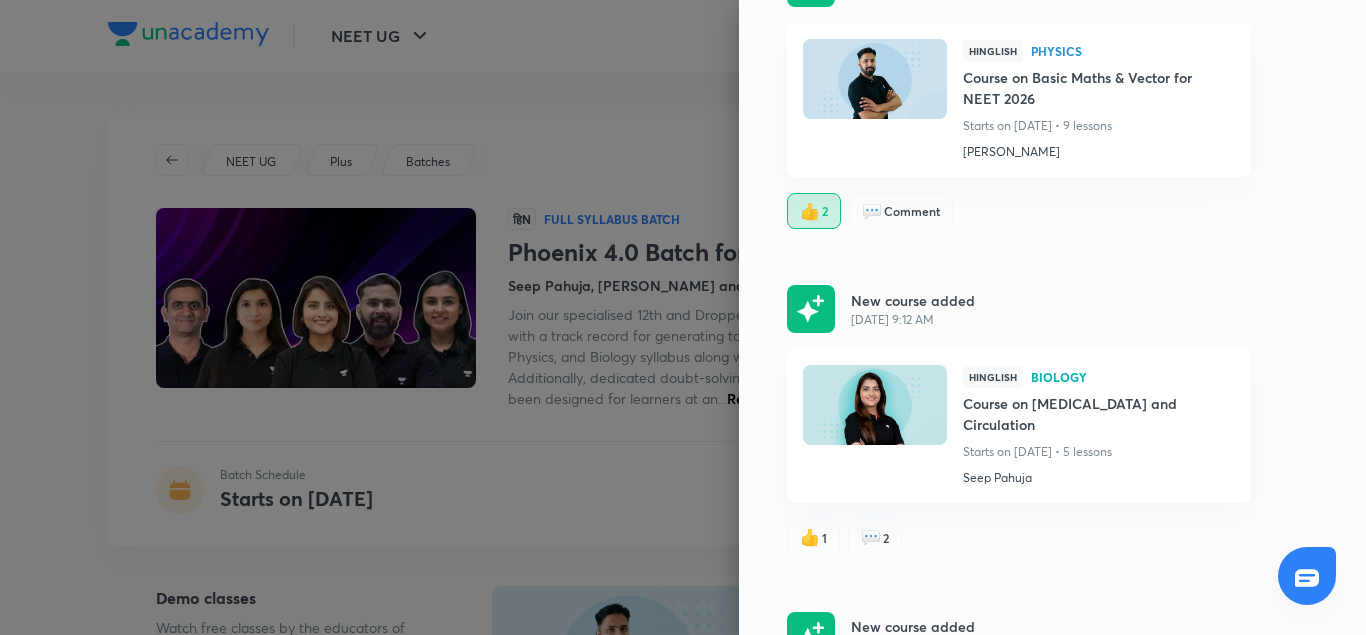 scroll, scrollTop: 1240, scrollLeft: 0, axis: vertical 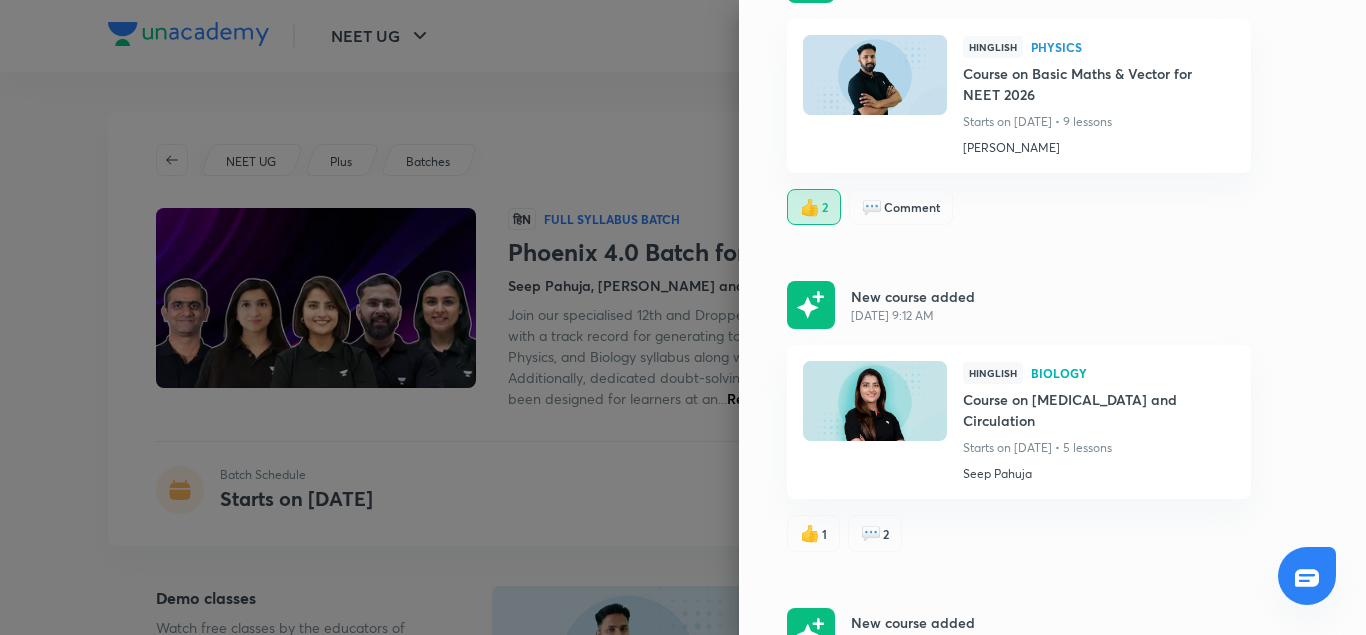 click on "Hinglish Biology Course on Body Fluids and Circulation Starts on Jul 30, 2025 • 5 lessons Seep Pahuja" at bounding box center [1019, 422] 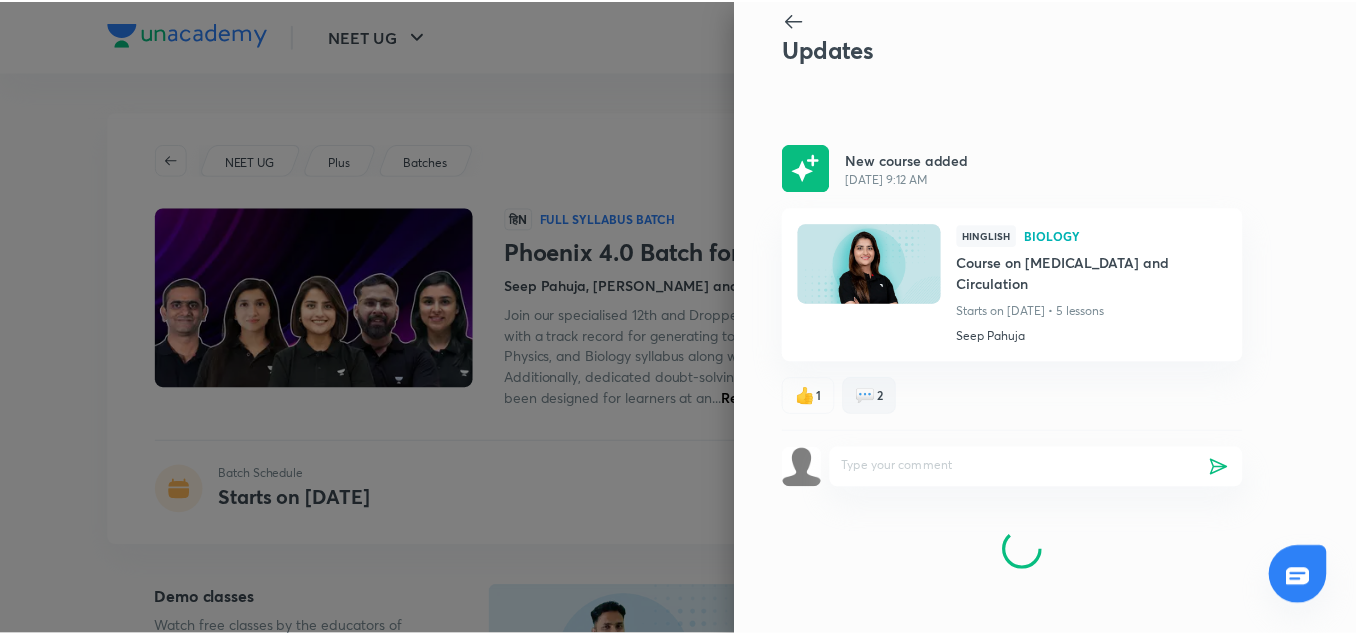 scroll, scrollTop: 16, scrollLeft: 0, axis: vertical 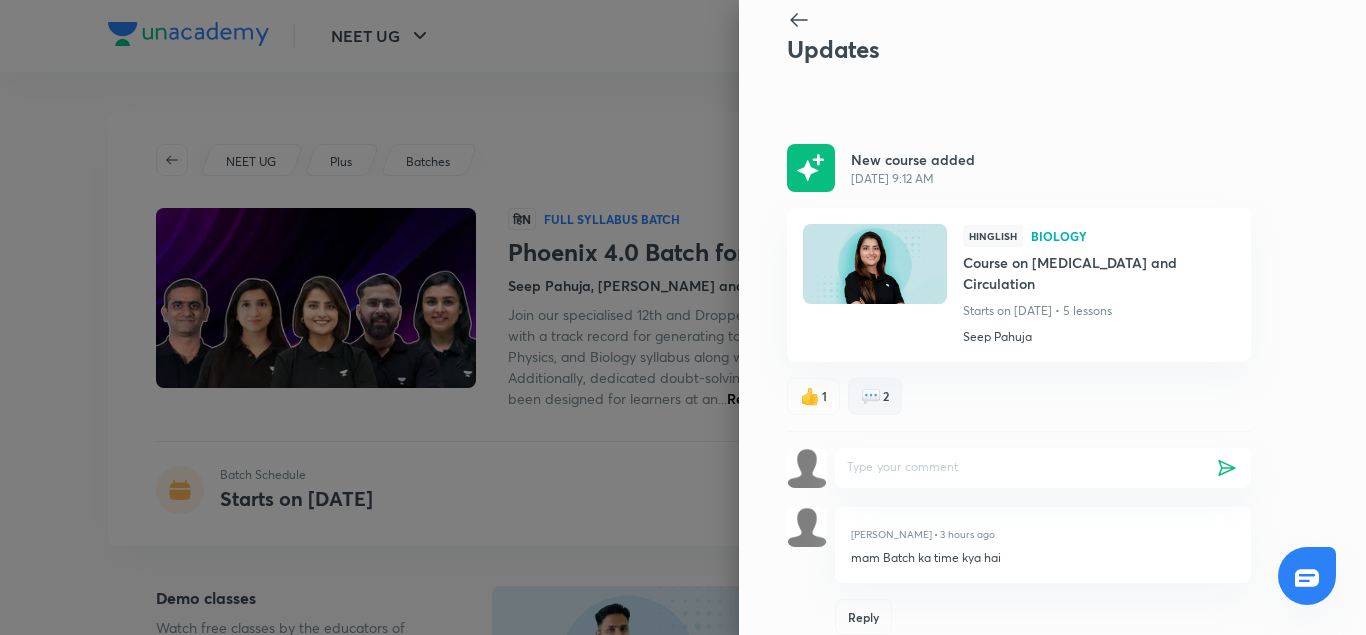 click at bounding box center (683, 317) 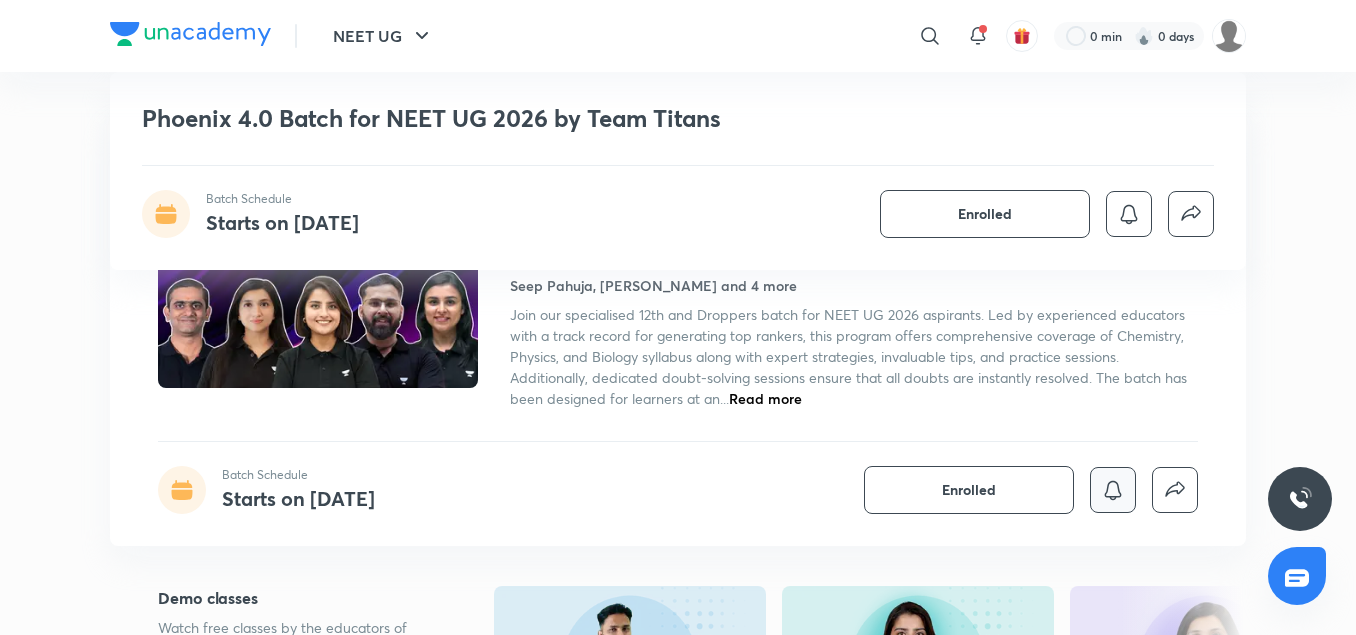 scroll, scrollTop: 556, scrollLeft: 0, axis: vertical 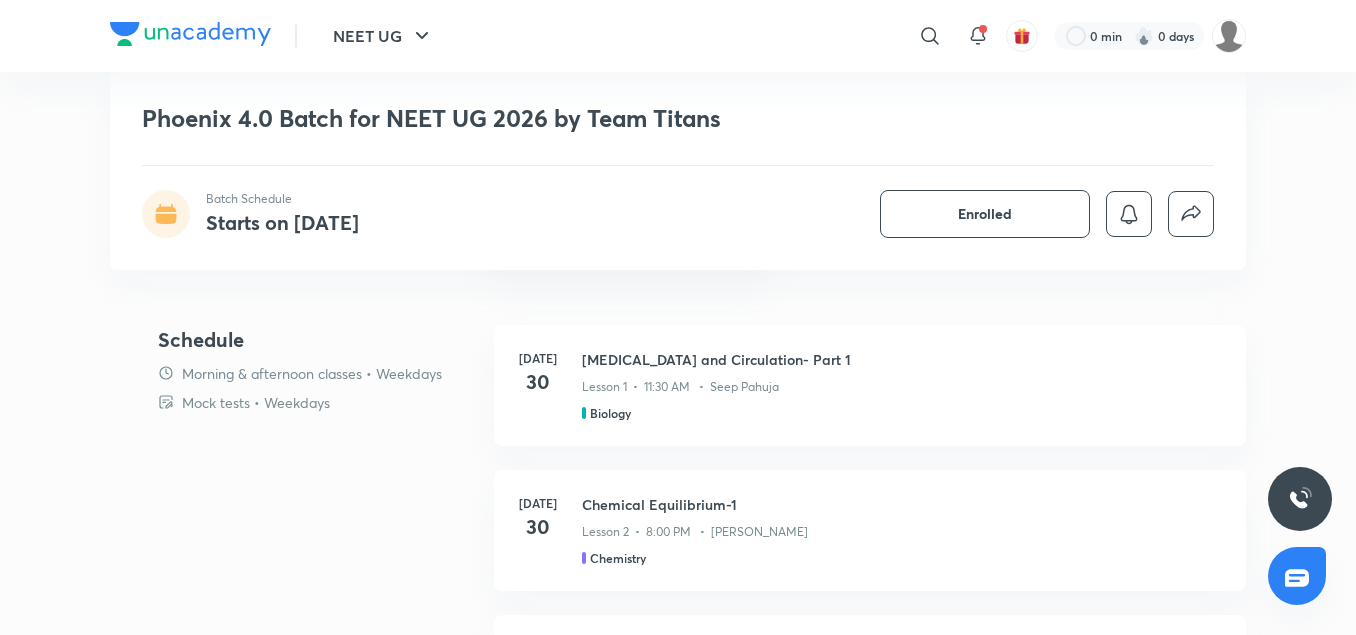 type 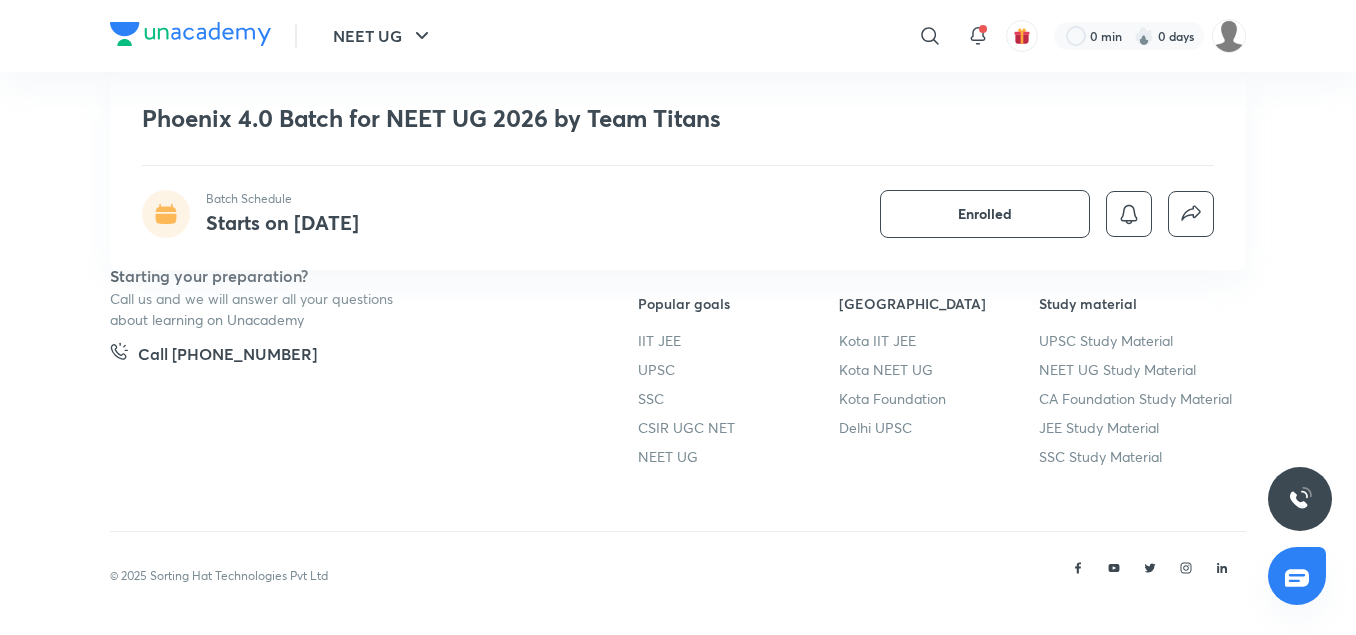 scroll, scrollTop: 4730, scrollLeft: 0, axis: vertical 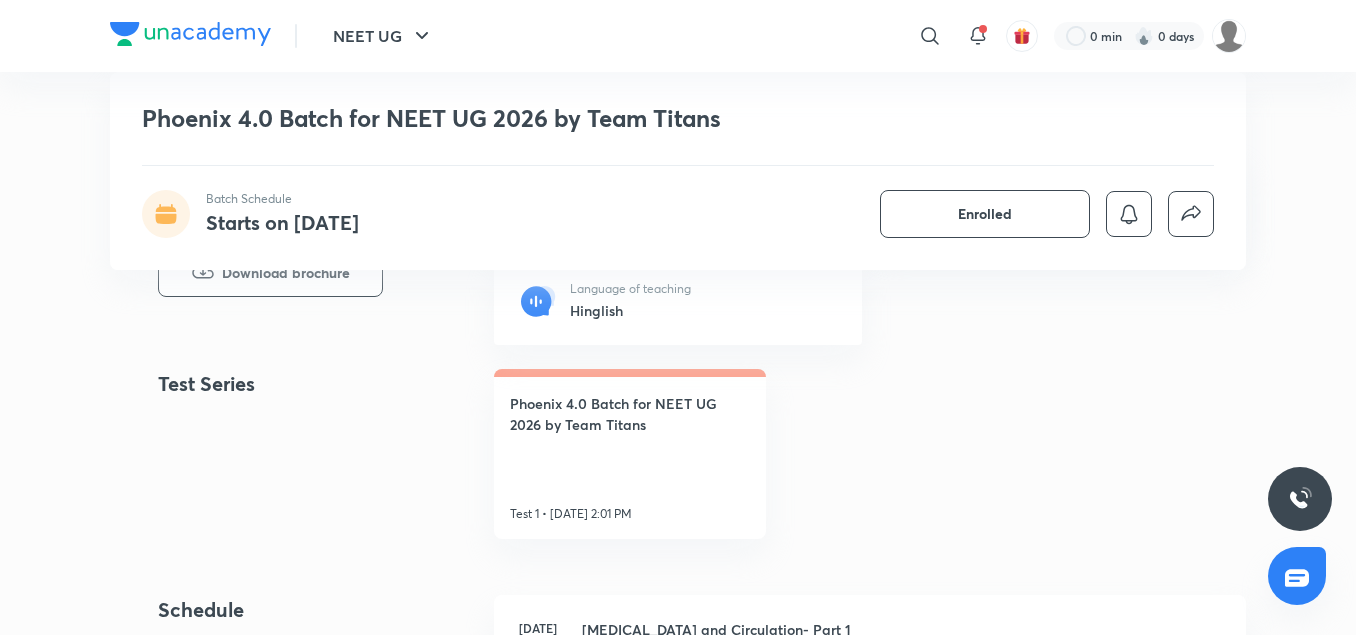 click at bounding box center [1297, 578] 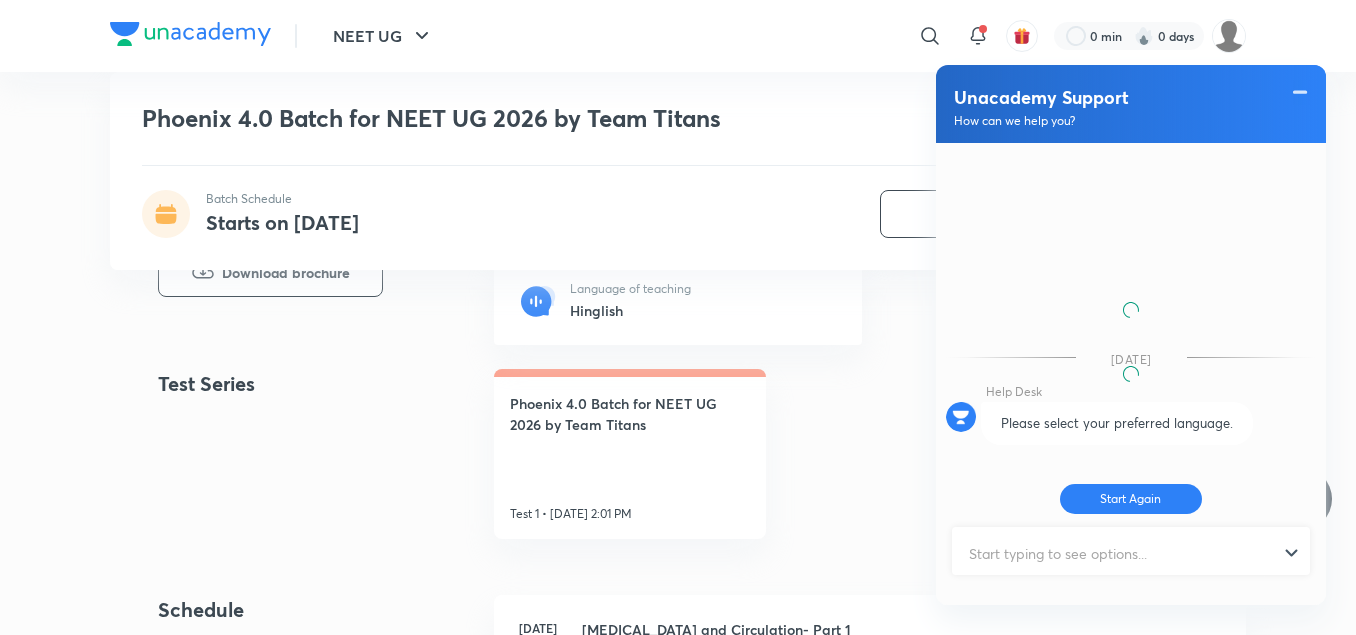 scroll, scrollTop: 240, scrollLeft: 0, axis: vertical 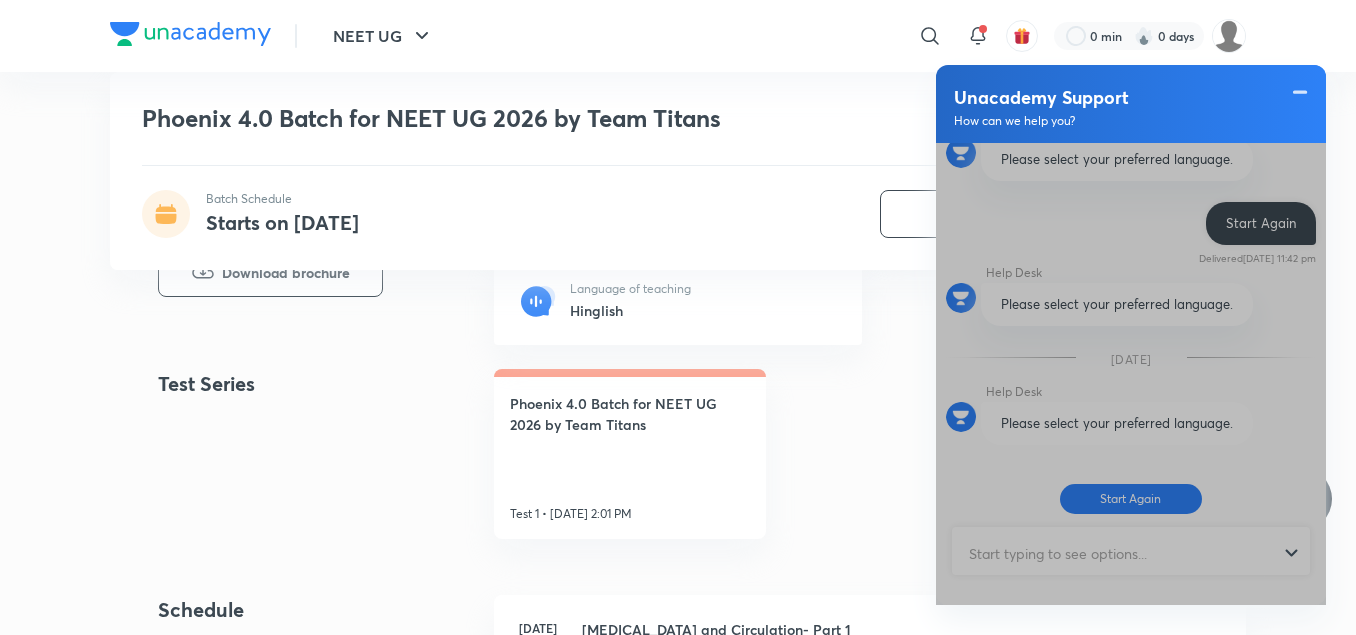 click at bounding box center [1131, 374] 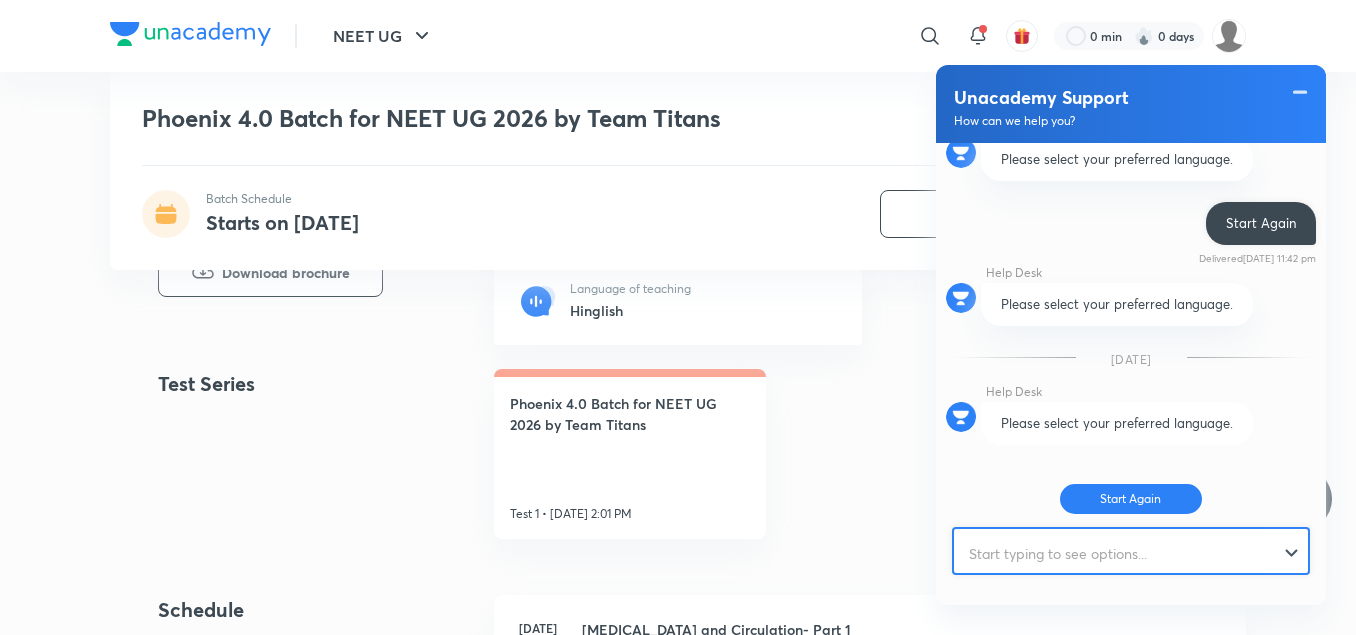 click at bounding box center [1122, 553] 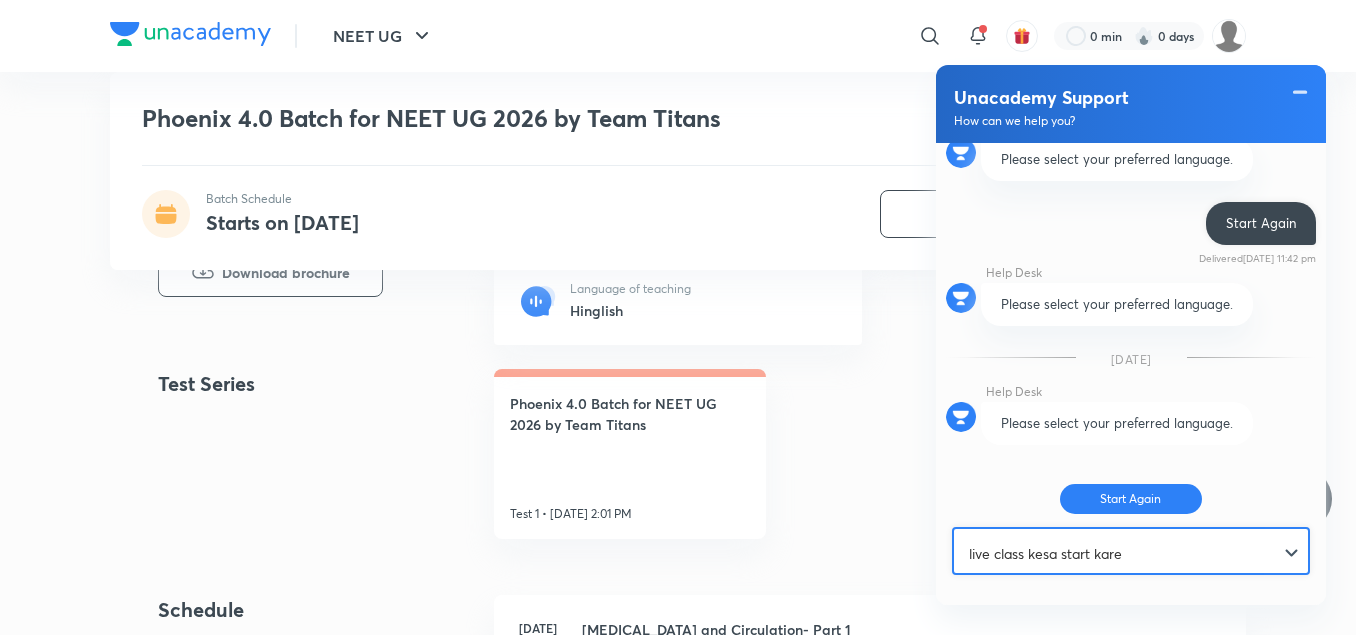 type on "live class kesa start kare" 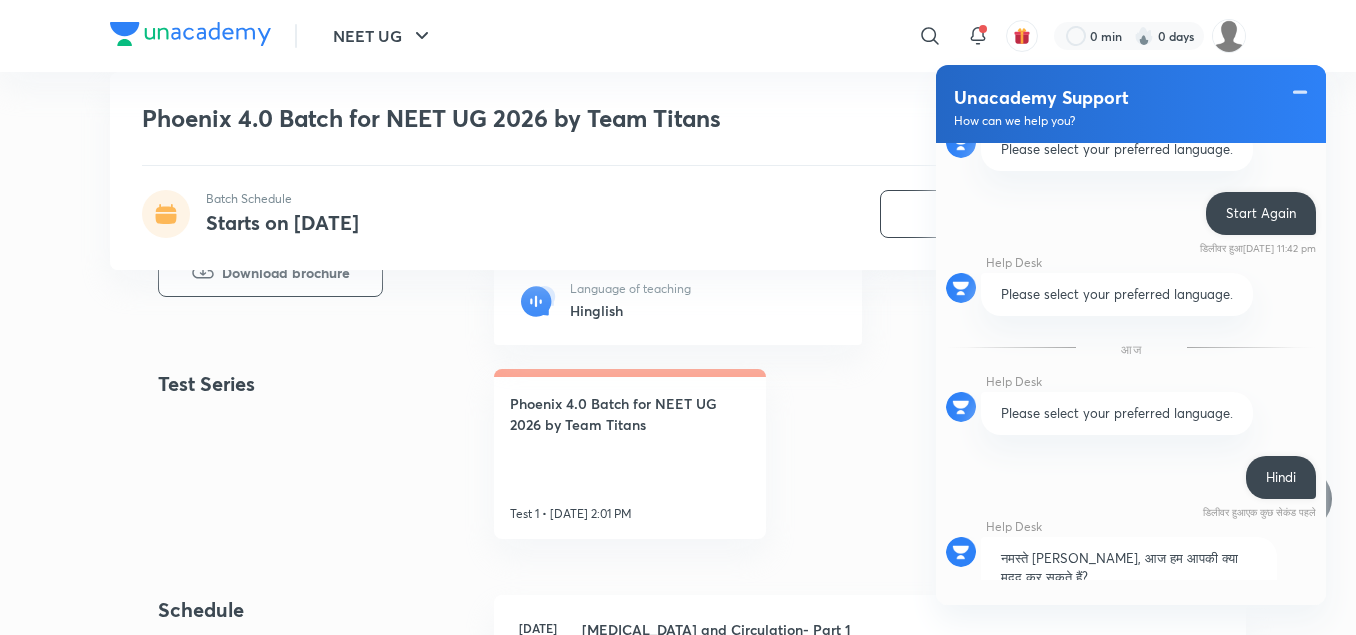 scroll, scrollTop: 671, scrollLeft: 0, axis: vertical 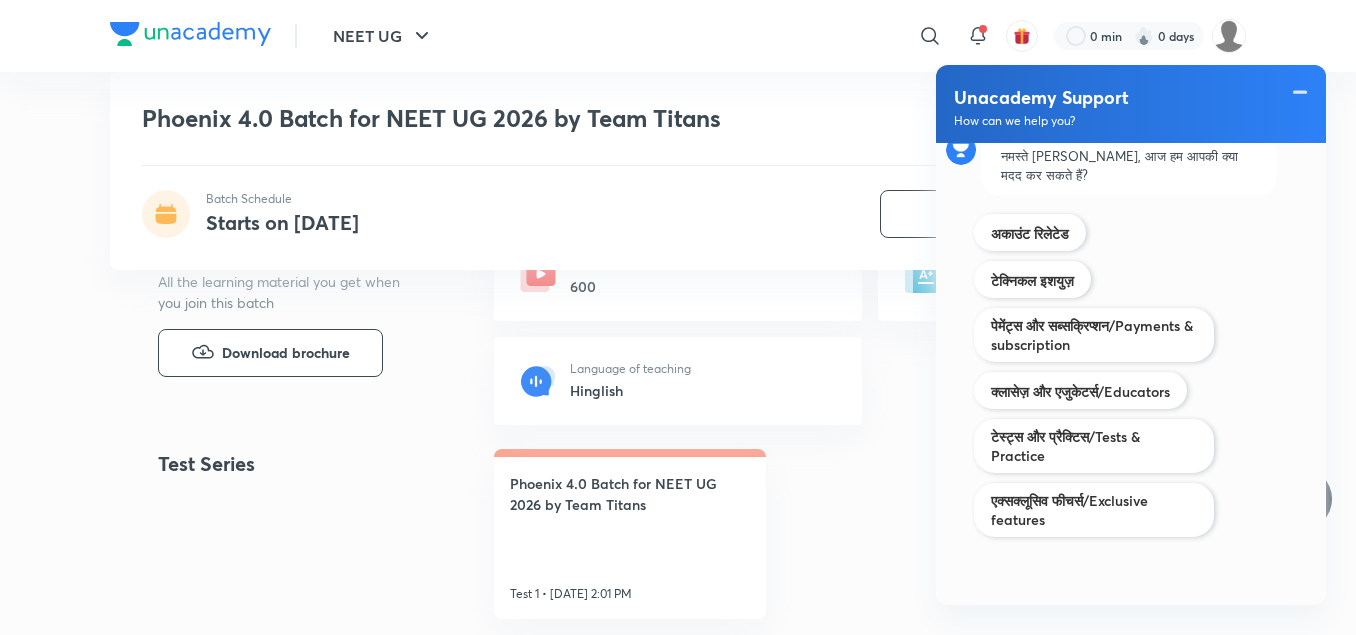 click on "Phoenix 4.0 Batch for NEET UG 2026 by Team Titans Test 1 • Aug 31, 2:01 PM" at bounding box center [870, 534] 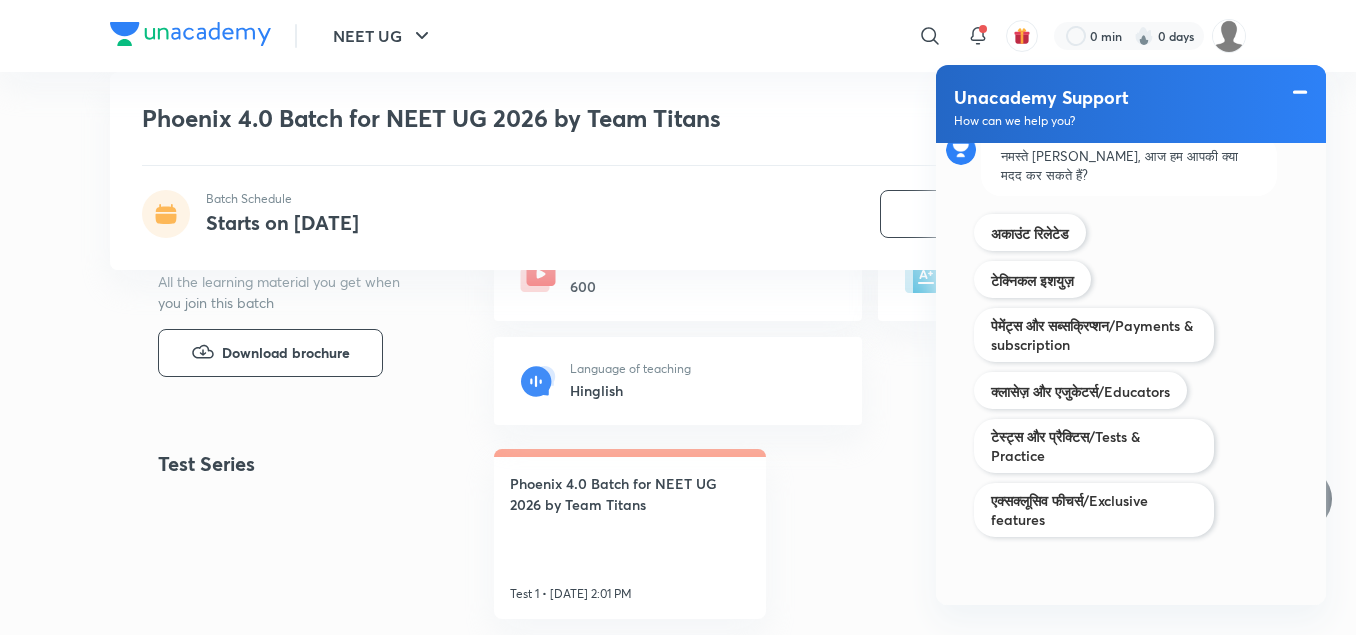 click at bounding box center [1300, 92] 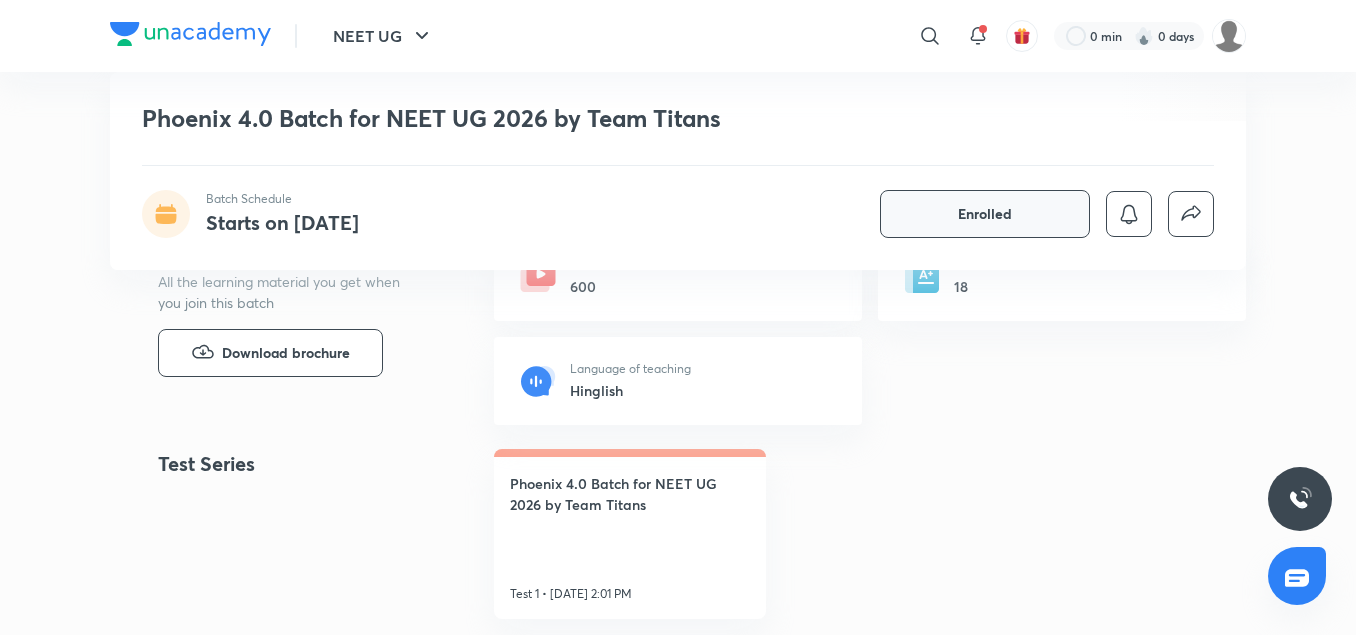 click on "Enrolled" at bounding box center [985, 214] 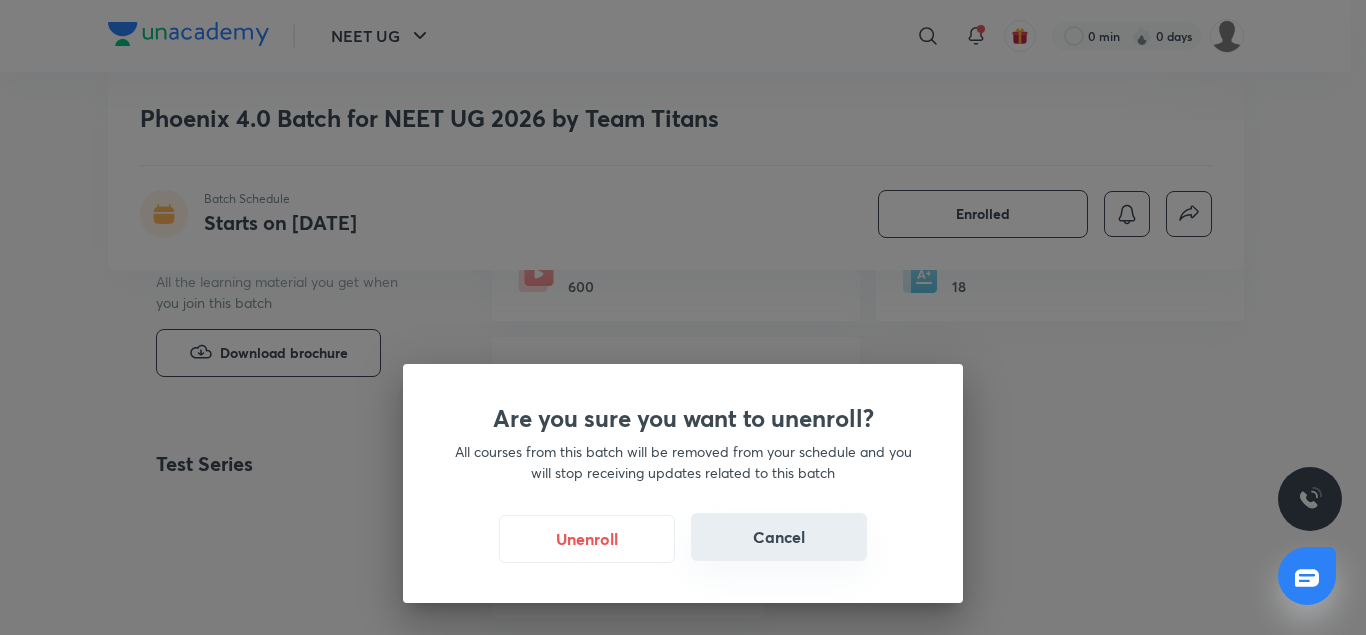 click on "Cancel" at bounding box center [779, 537] 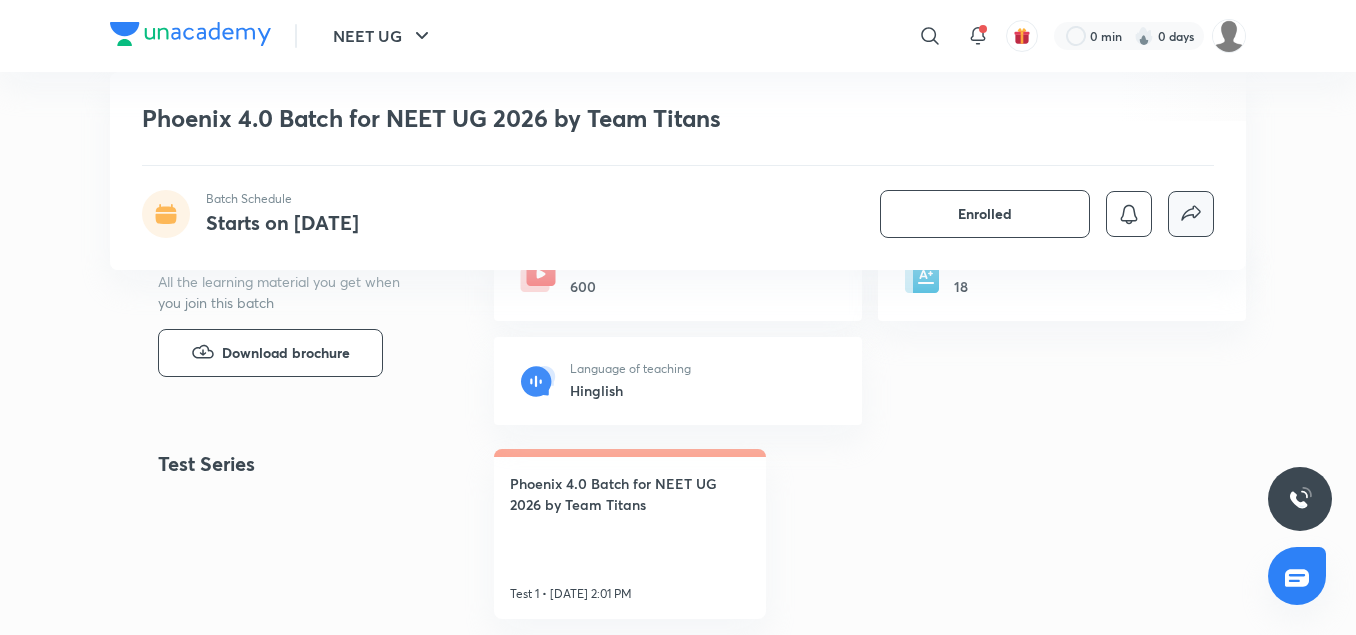 click at bounding box center (1191, 214) 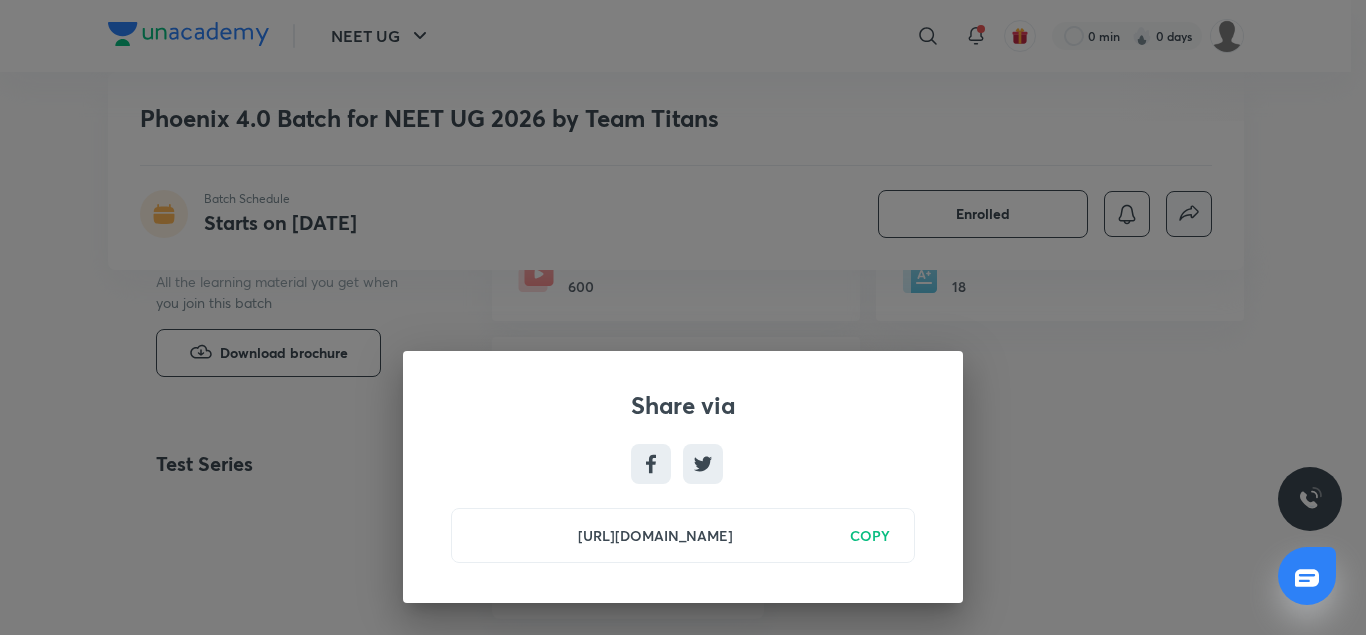 click on "Share via https://unacademy.com/batch/phoenix-40-batch-for-neet-ug-2026-by-team-titans/POOVBQP4 COPY" at bounding box center (683, 317) 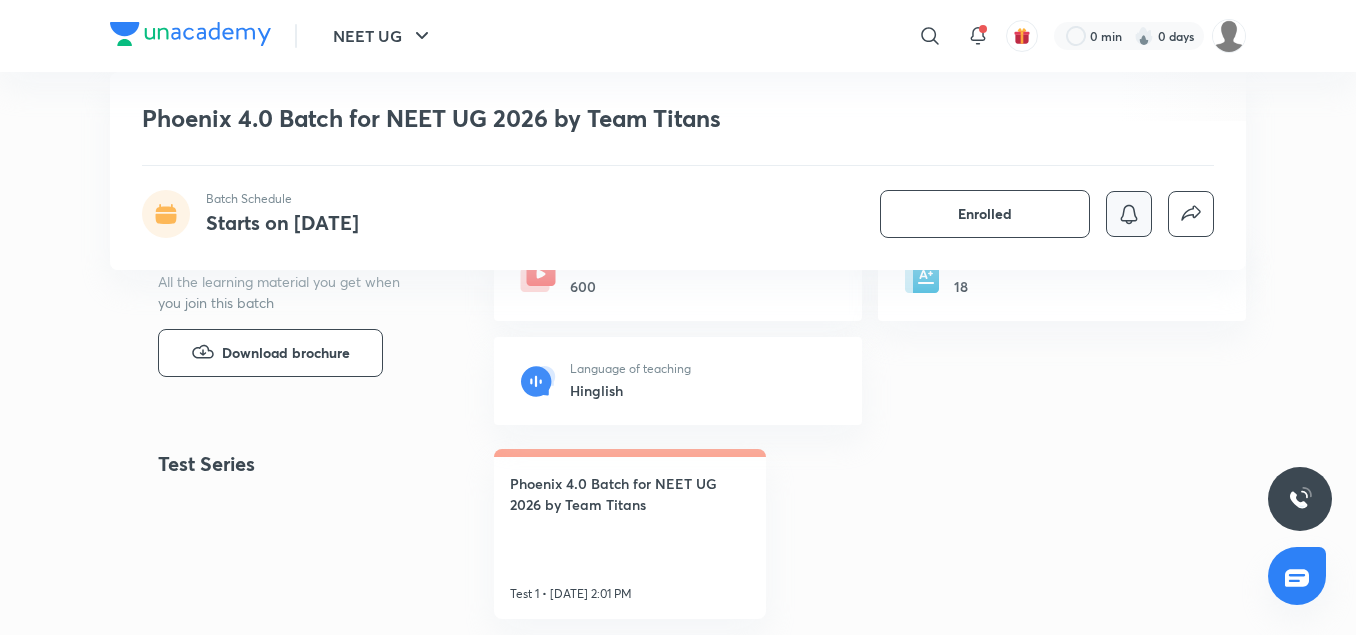 click 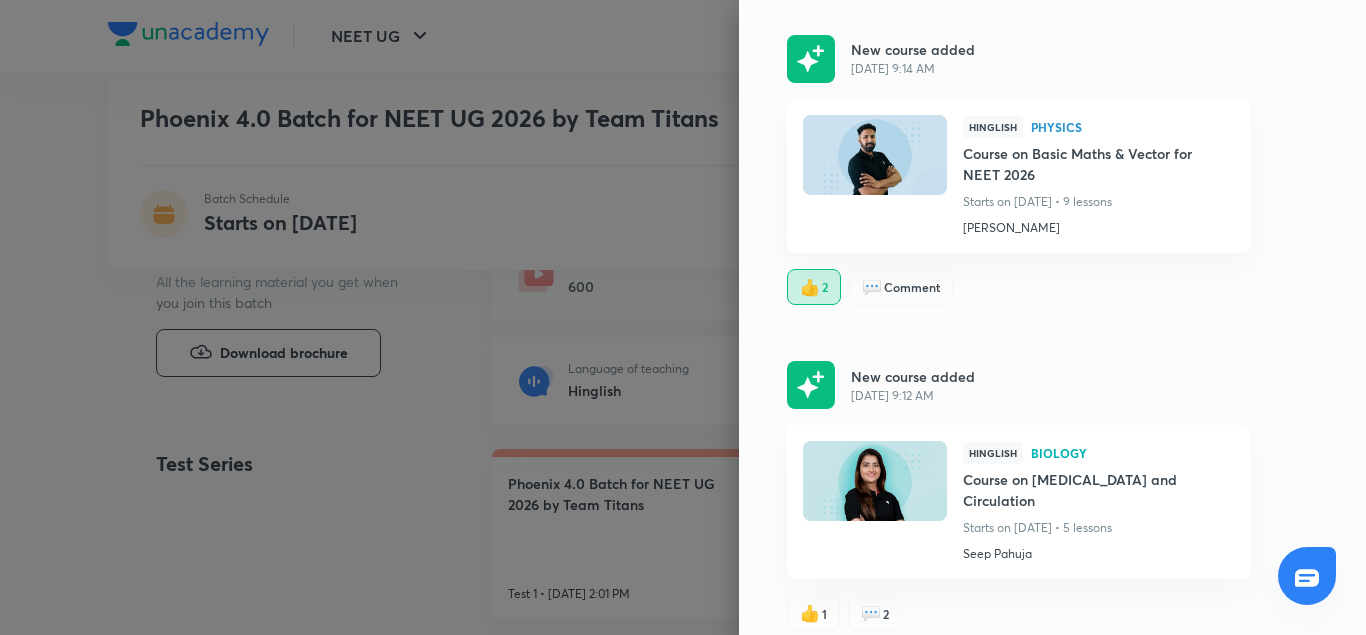scroll, scrollTop: 1120, scrollLeft: 0, axis: vertical 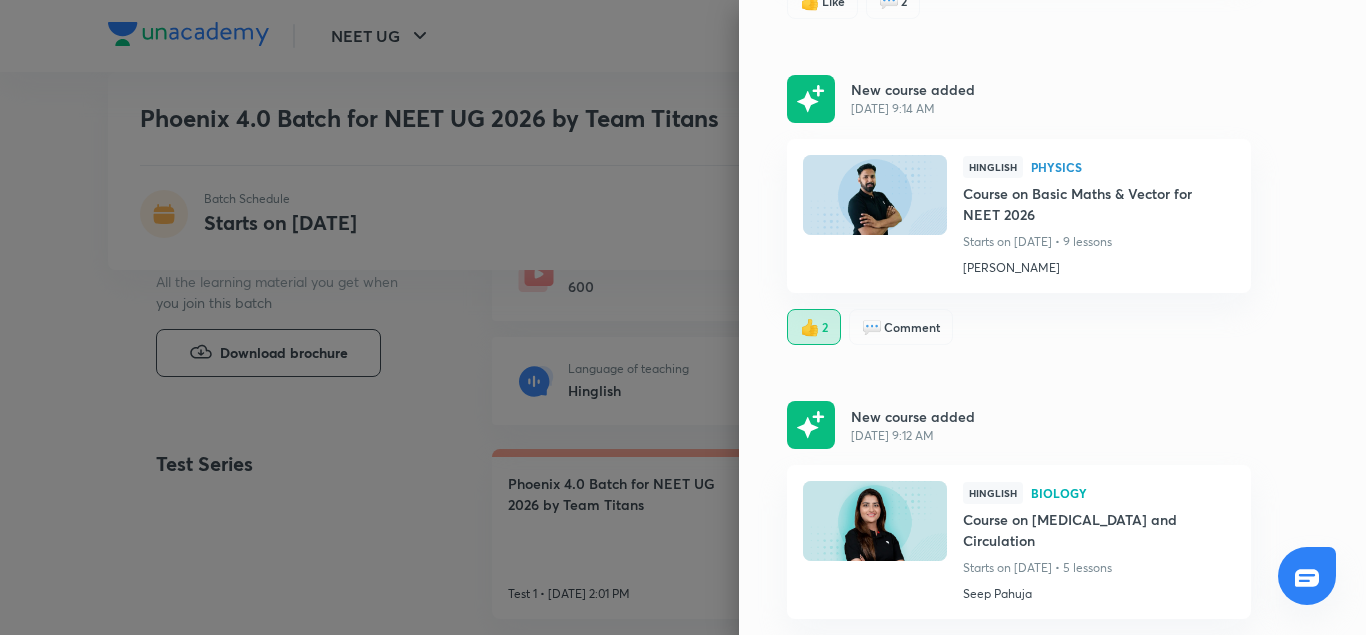 click at bounding box center (875, 522) 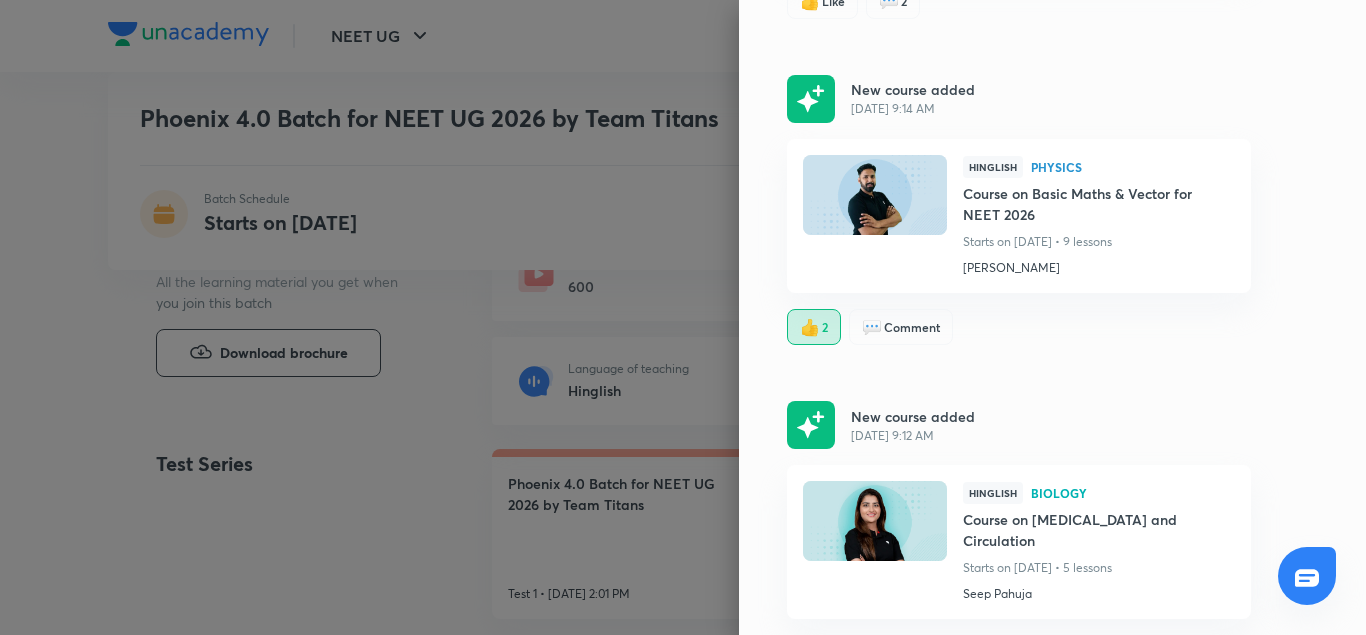 click at bounding box center [811, 425] 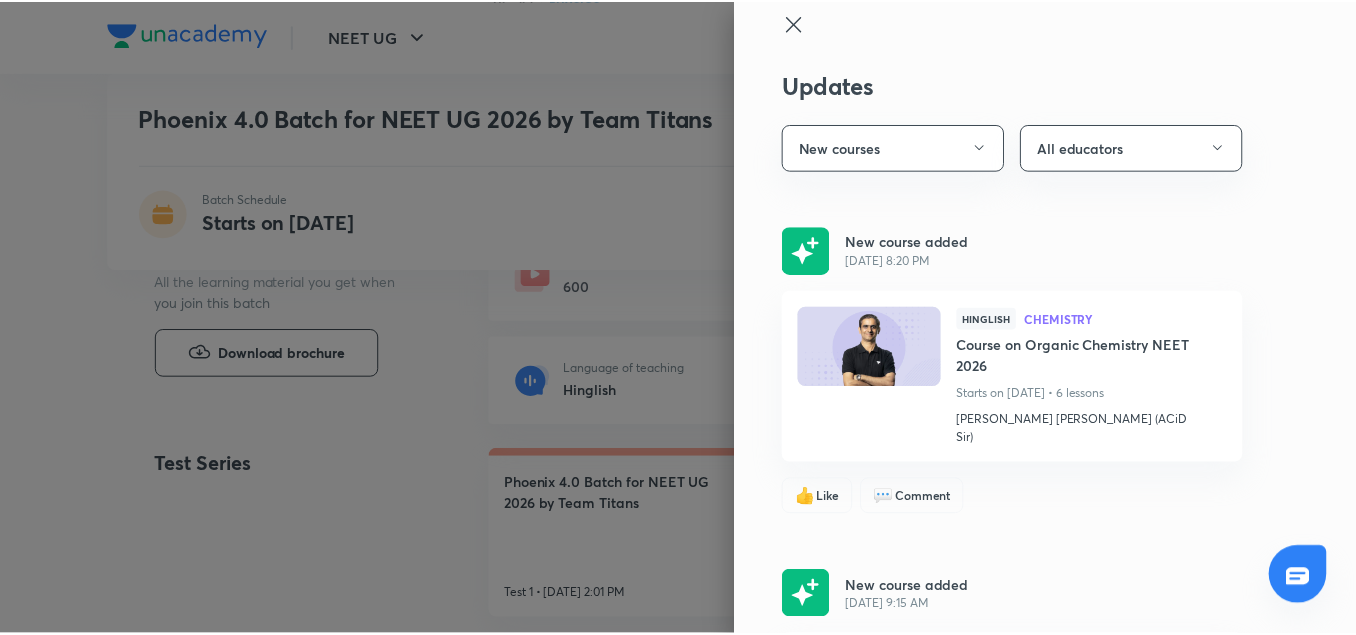 scroll, scrollTop: 0, scrollLeft: 0, axis: both 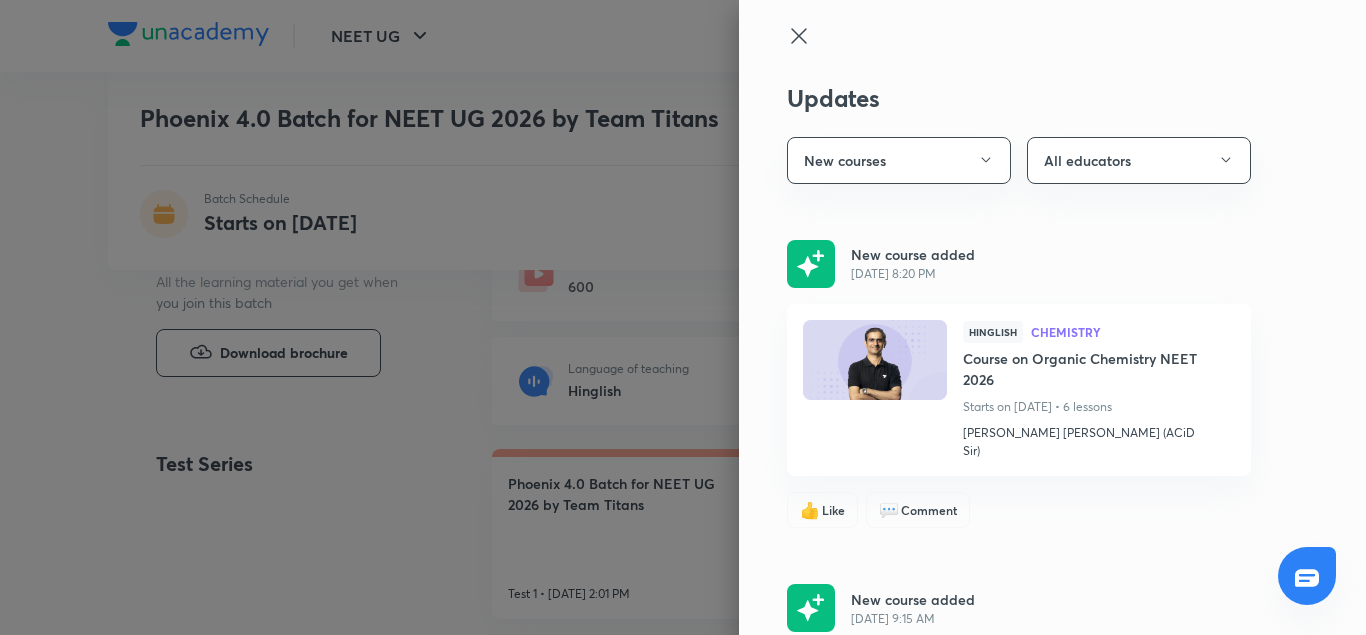 click at bounding box center [683, 317] 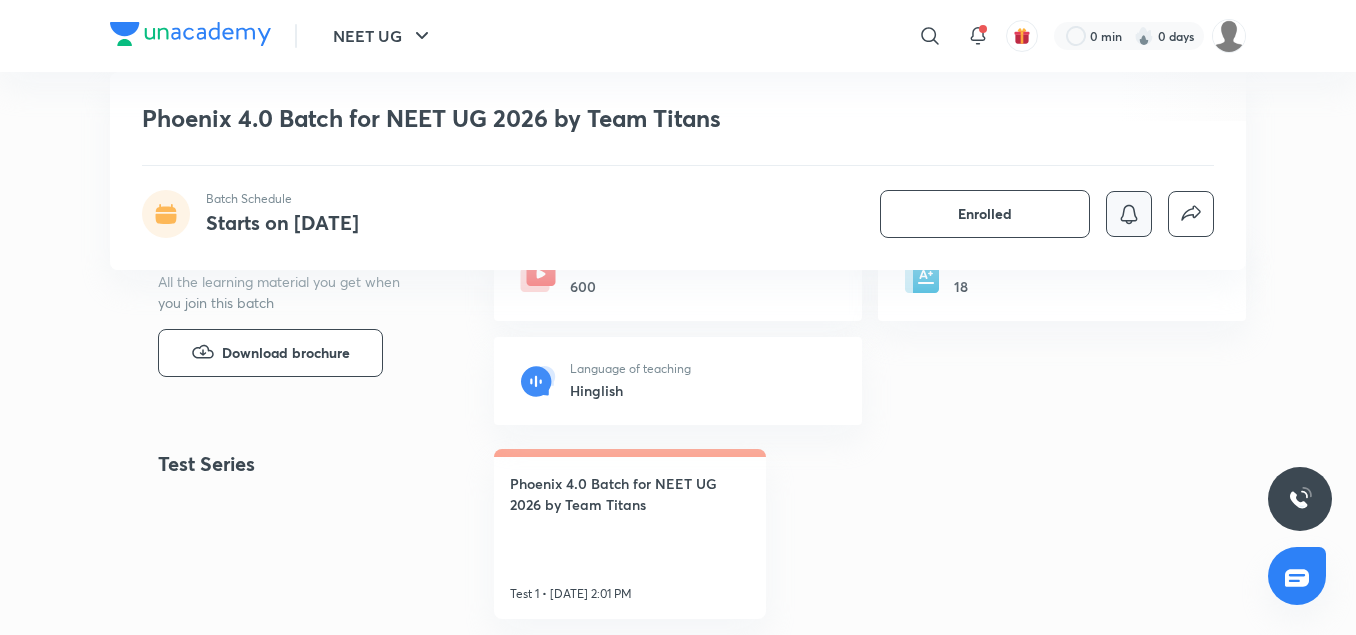 type 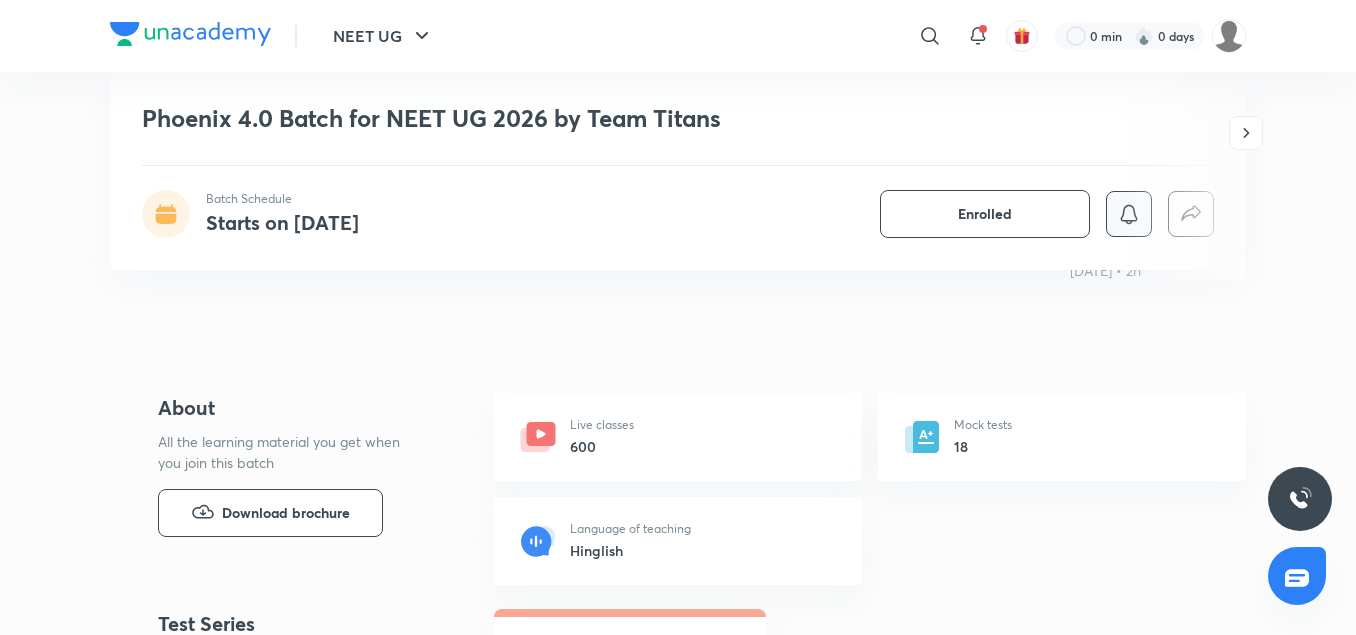 scroll, scrollTop: 641, scrollLeft: 0, axis: vertical 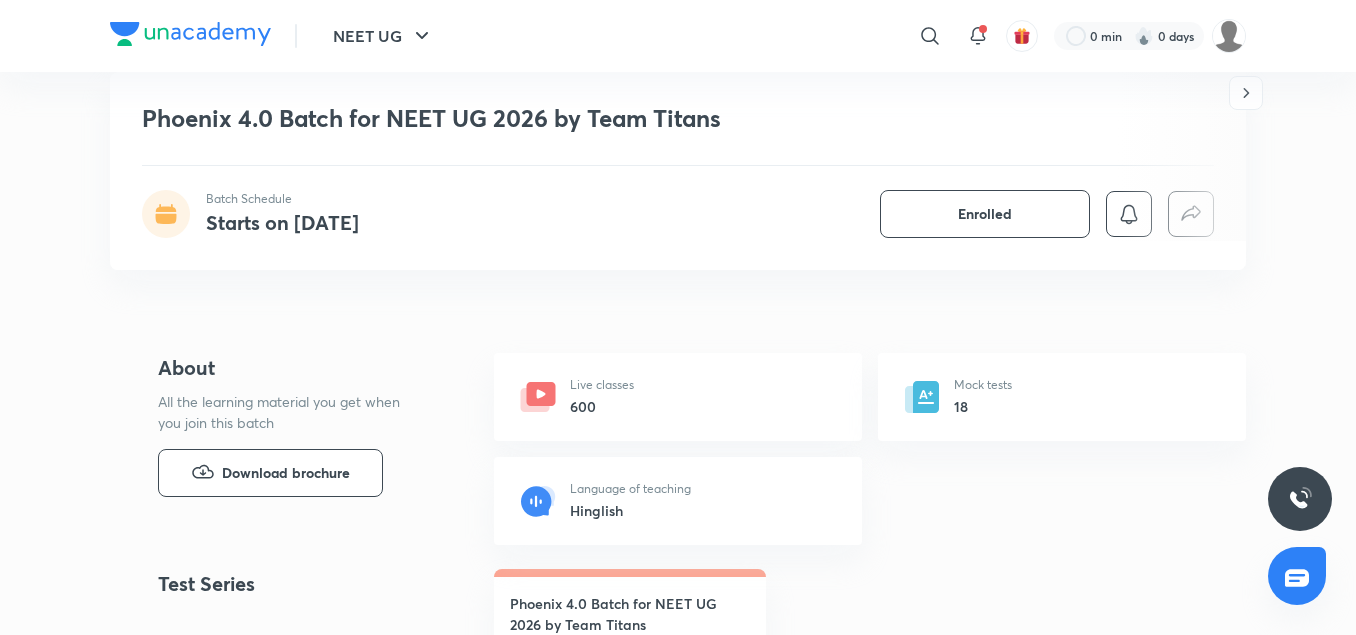 click on "Live classes 600" at bounding box center (678, 397) 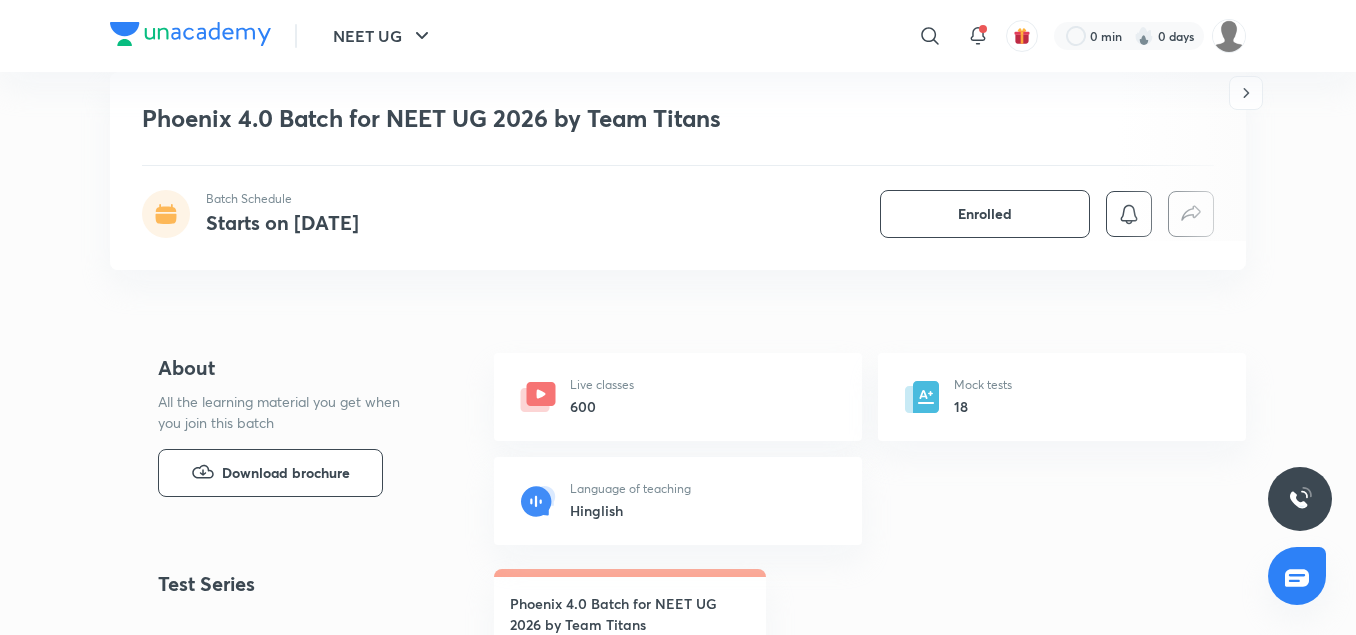 click on "Live classes 600" at bounding box center (678, 397) 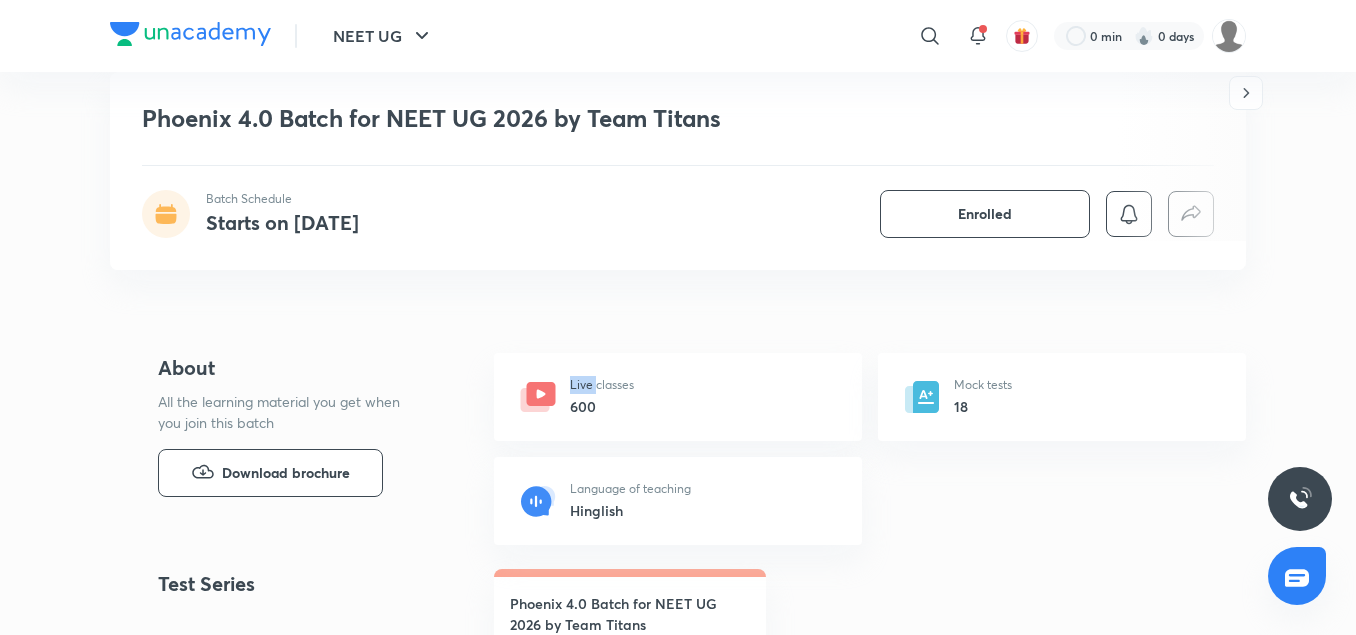 click on "Live classes 600" at bounding box center [678, 397] 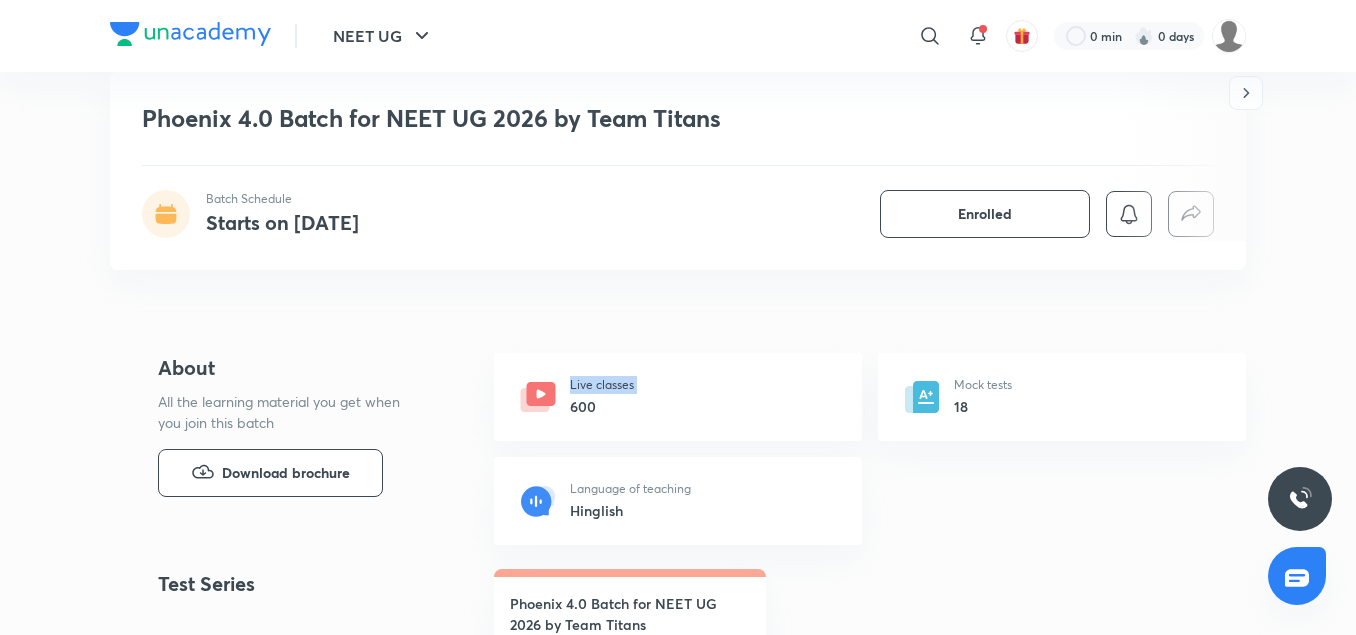 click on "Live classes 600" at bounding box center (678, 397) 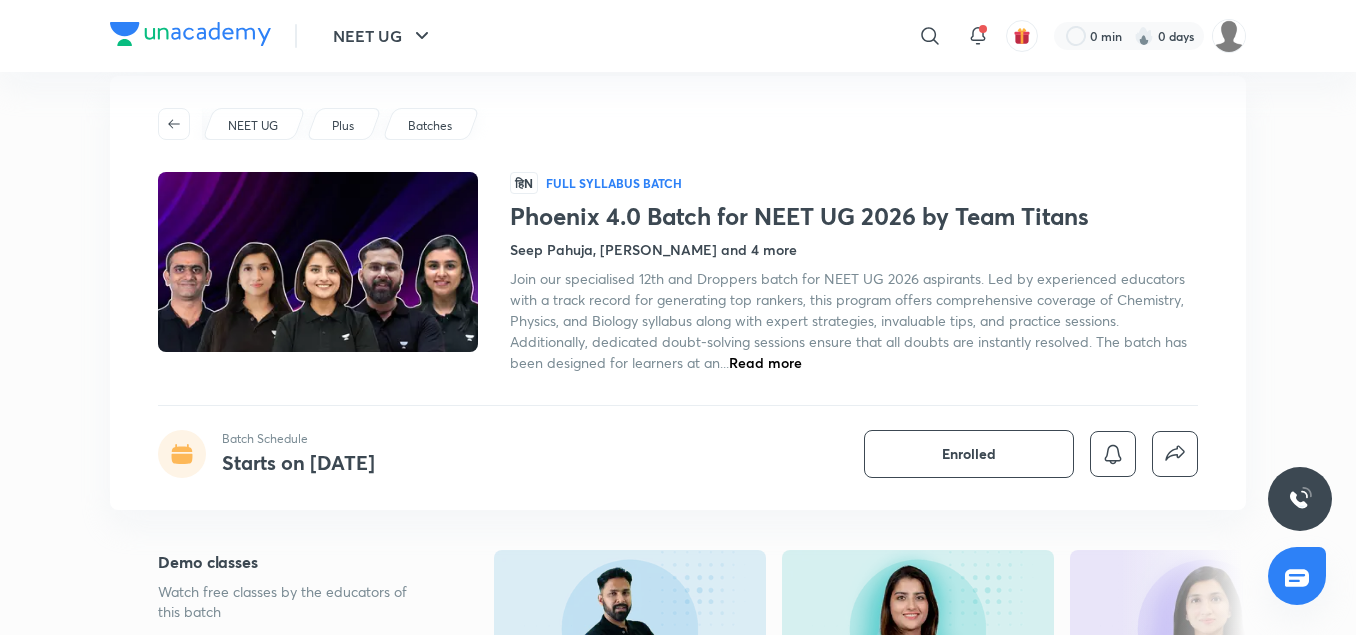 scroll, scrollTop: 40, scrollLeft: 0, axis: vertical 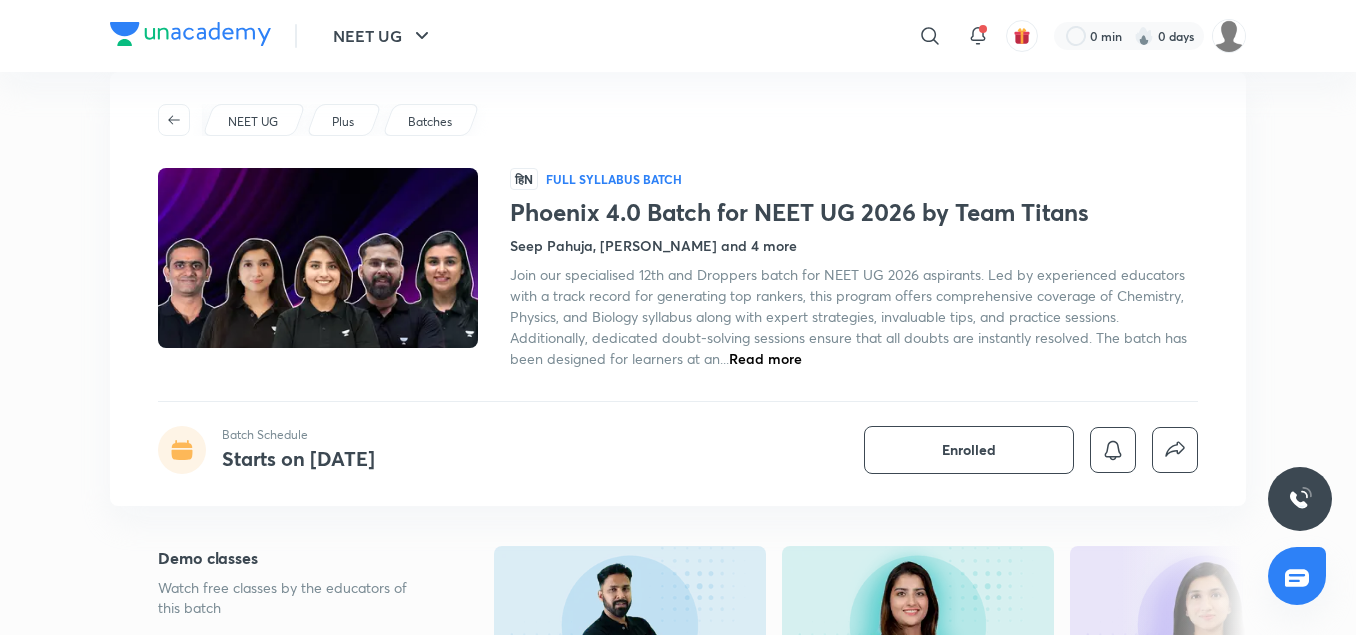 click at bounding box center (1300, 499) 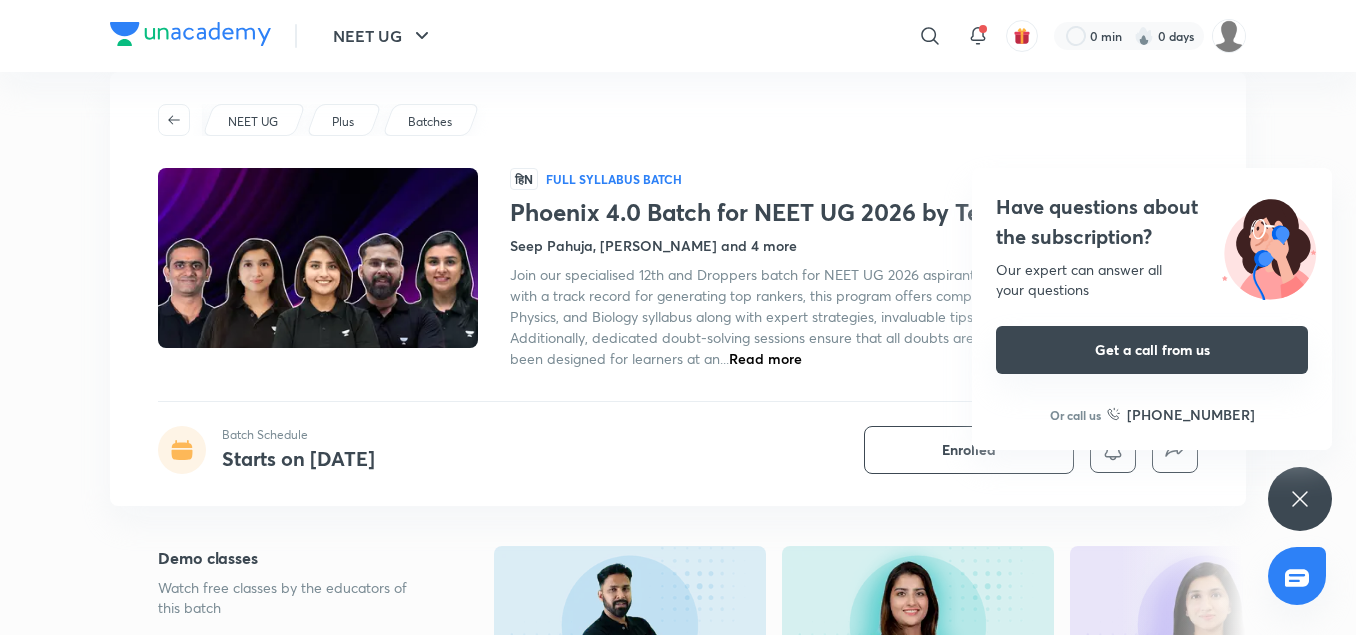 click on "Get a call from us" at bounding box center [1152, 350] 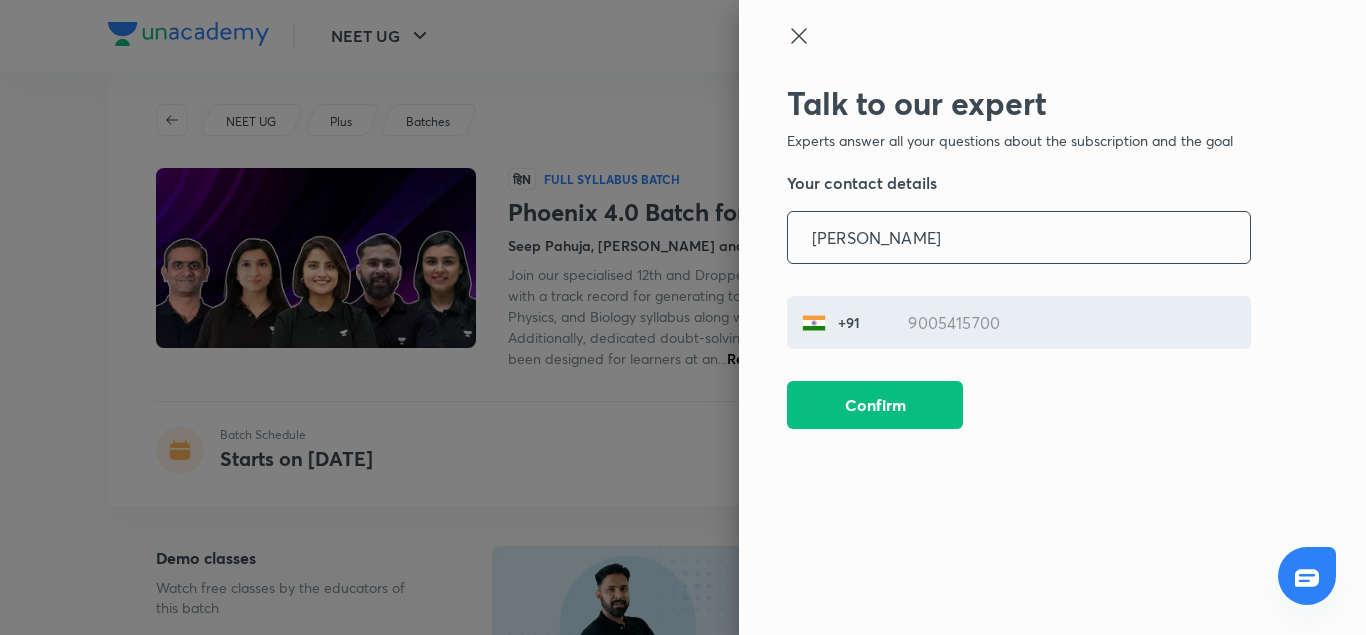 click 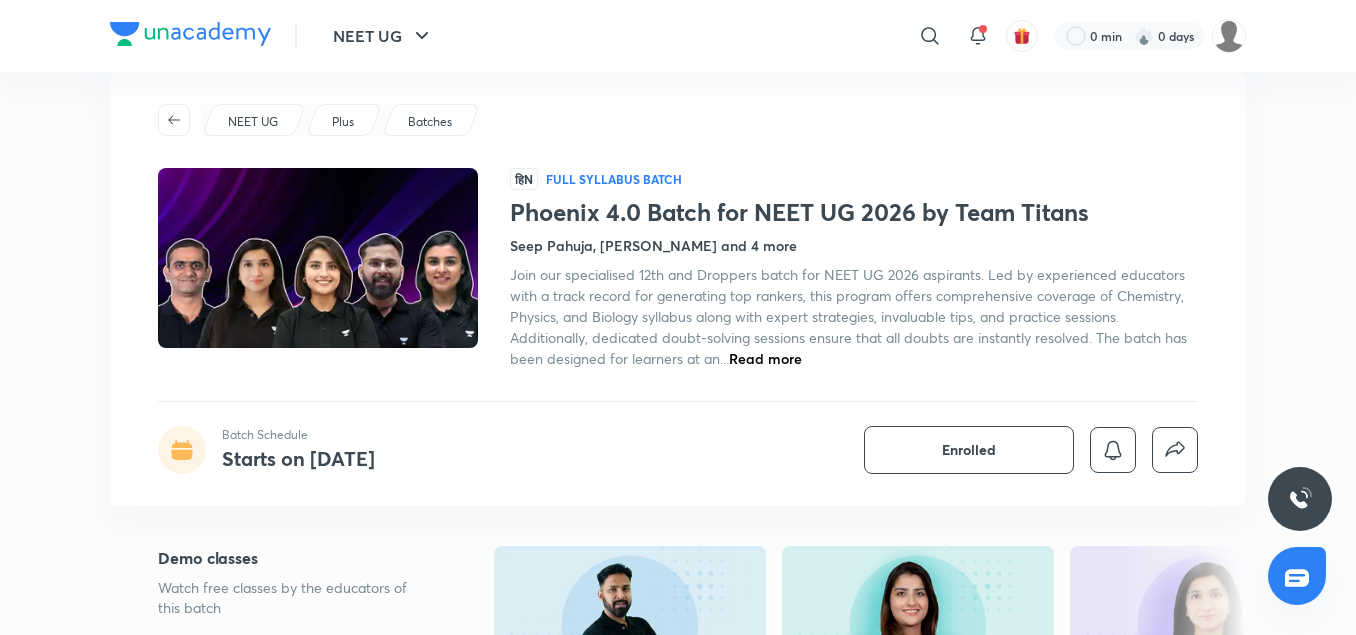 click at bounding box center [1300, 499] 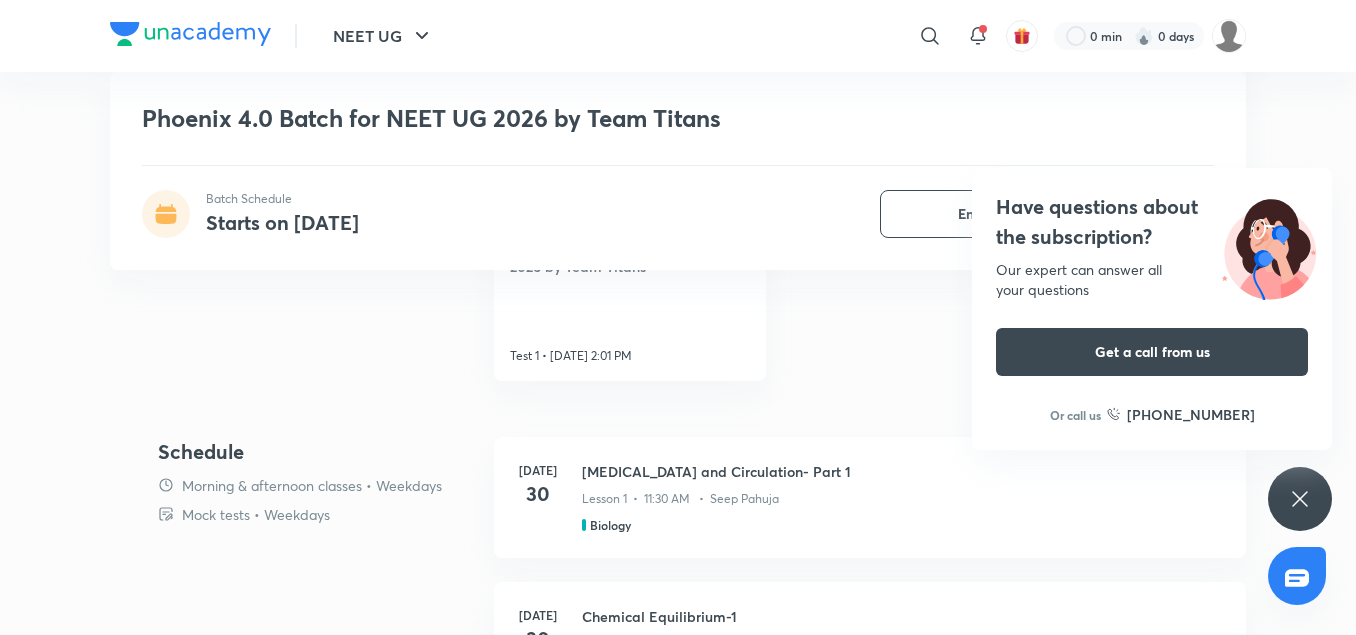 scroll, scrollTop: 1000, scrollLeft: 0, axis: vertical 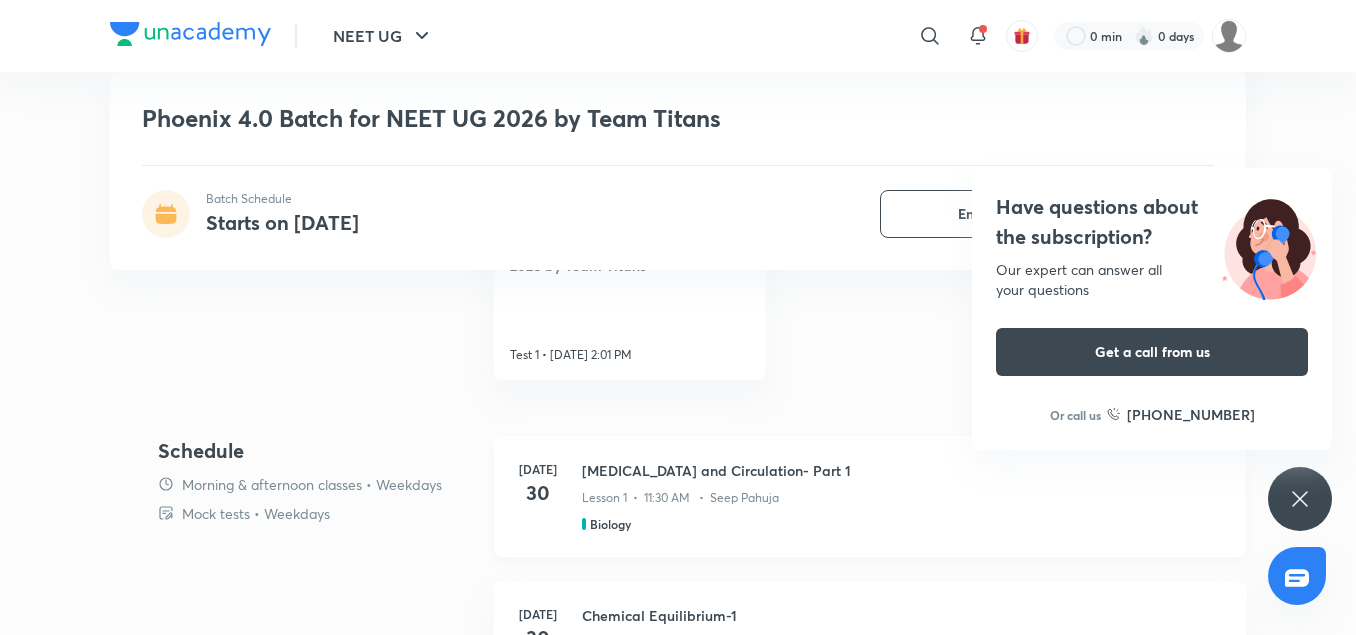 click on "Lesson 1  •  11:30 AM   •  Seep Pahuja" at bounding box center (680, 498) 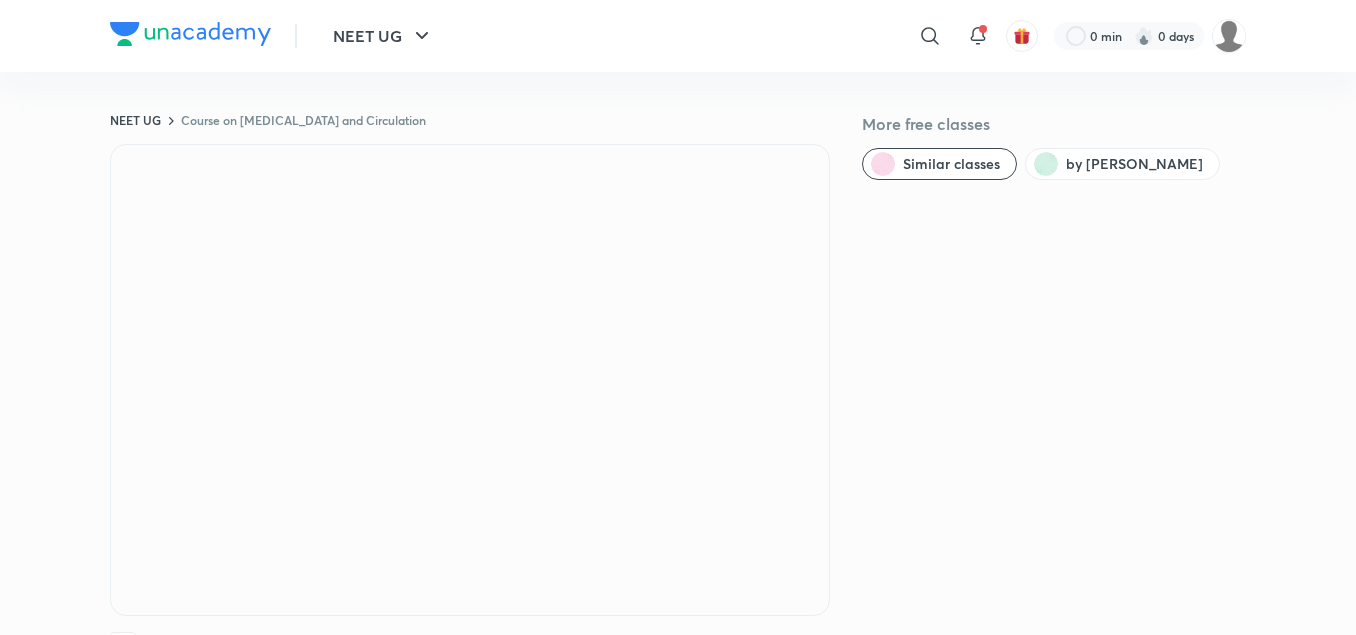 scroll, scrollTop: 0, scrollLeft: 0, axis: both 